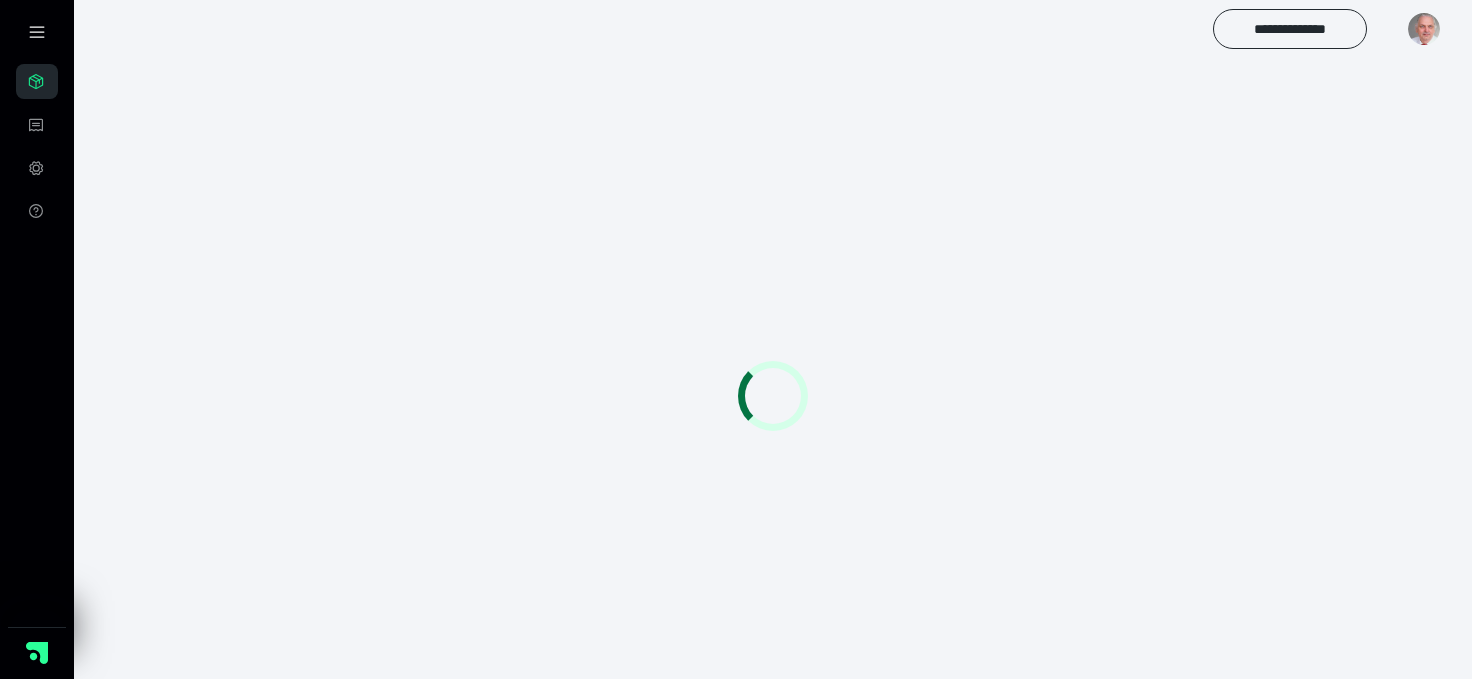 scroll, scrollTop: 0, scrollLeft: 0, axis: both 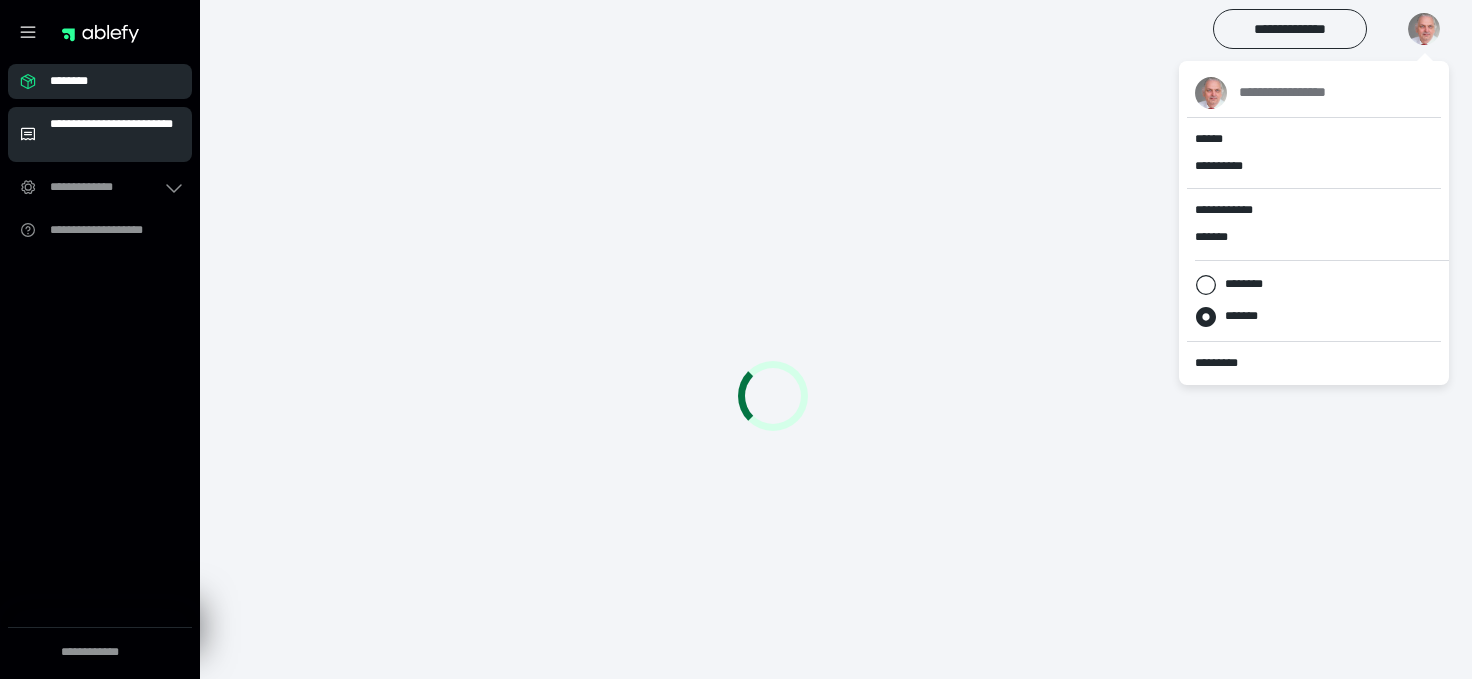 click on "**********" at bounding box center (115, 134) 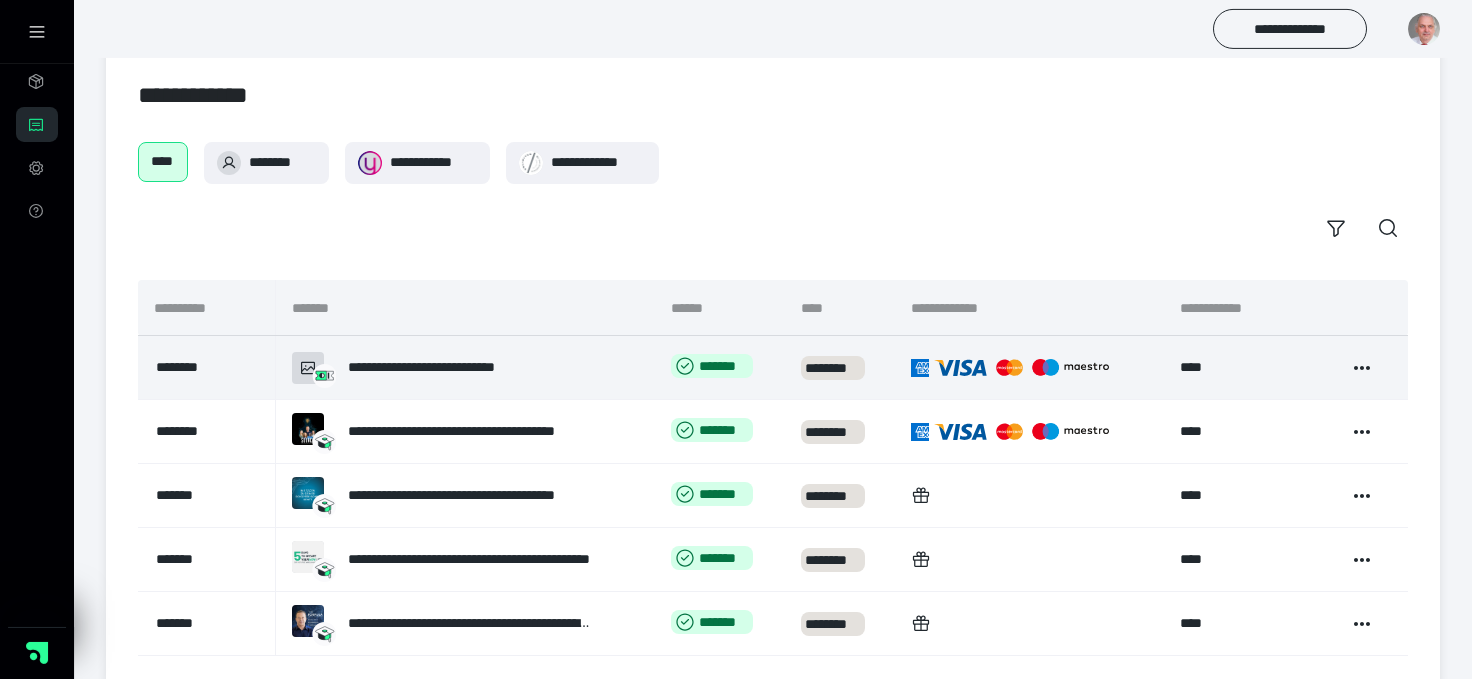 scroll, scrollTop: 0, scrollLeft: 0, axis: both 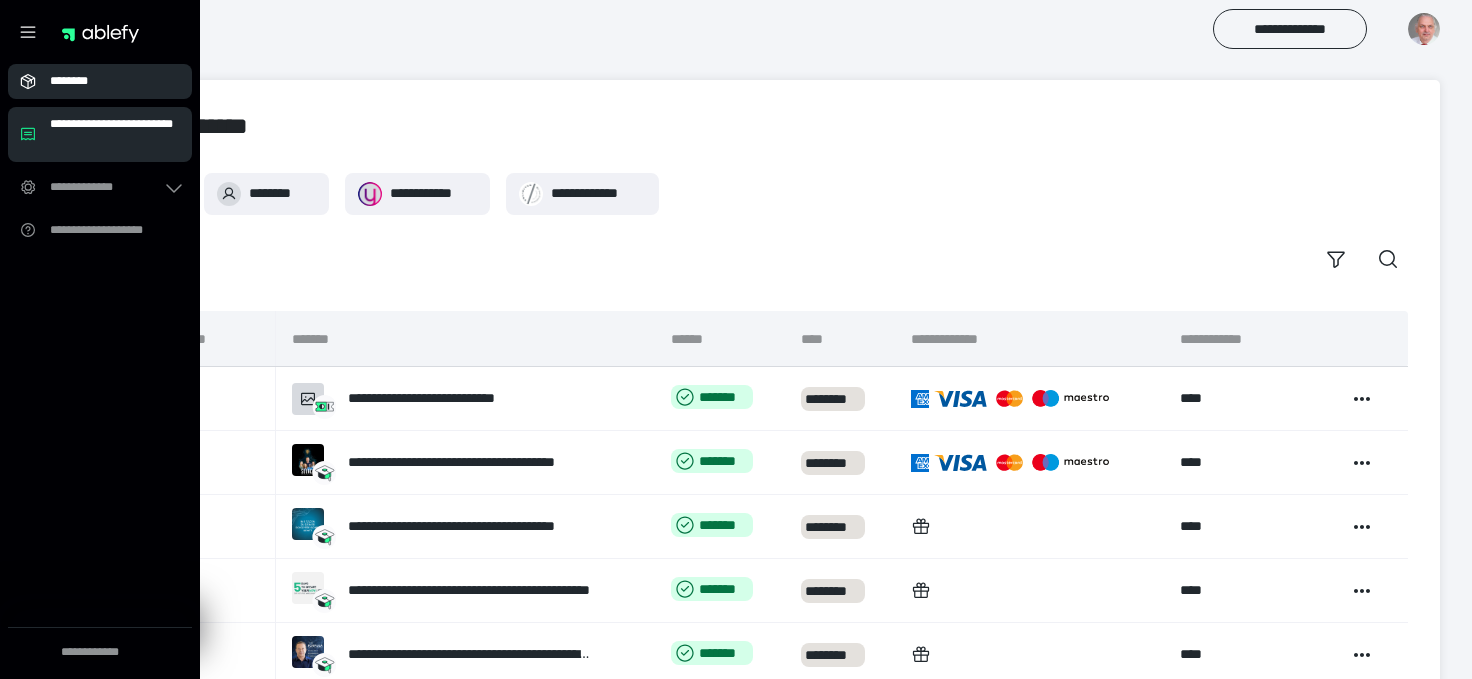 click on "********" at bounding box center [100, 81] 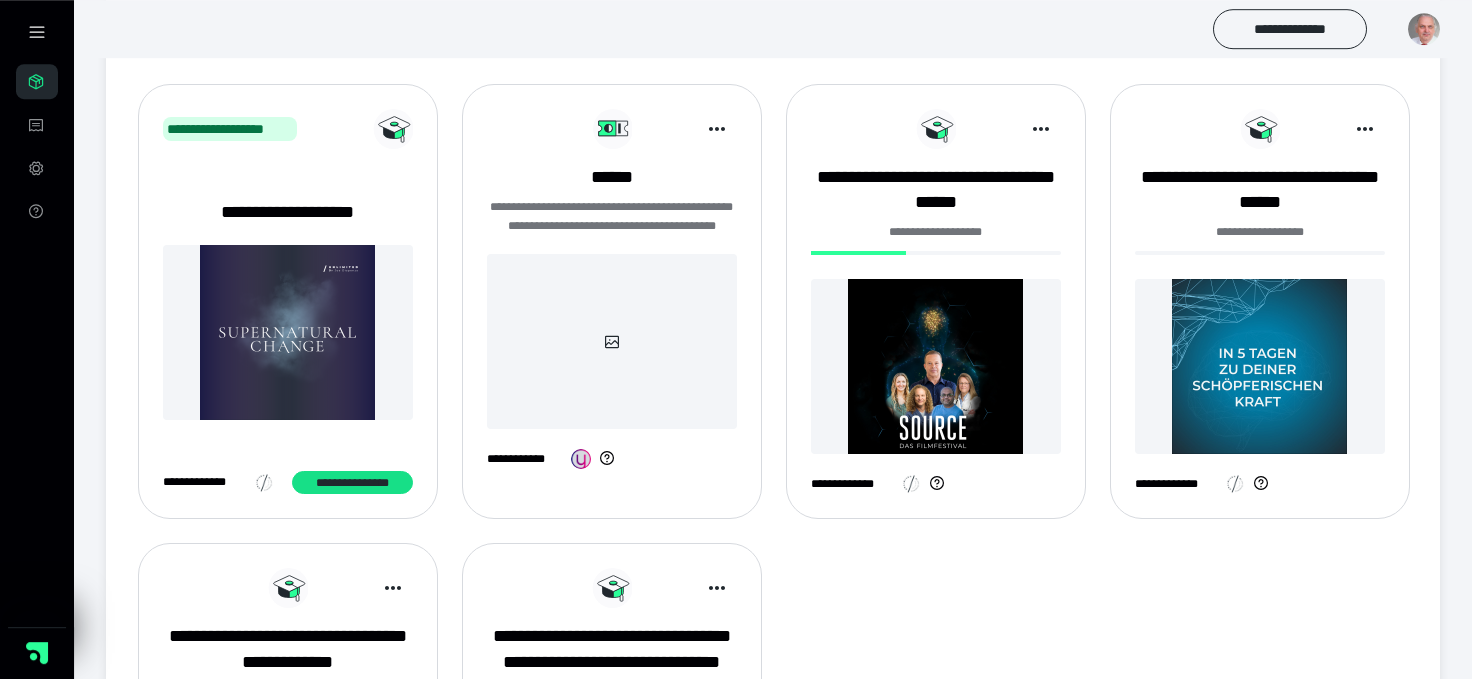 scroll, scrollTop: 0, scrollLeft: 0, axis: both 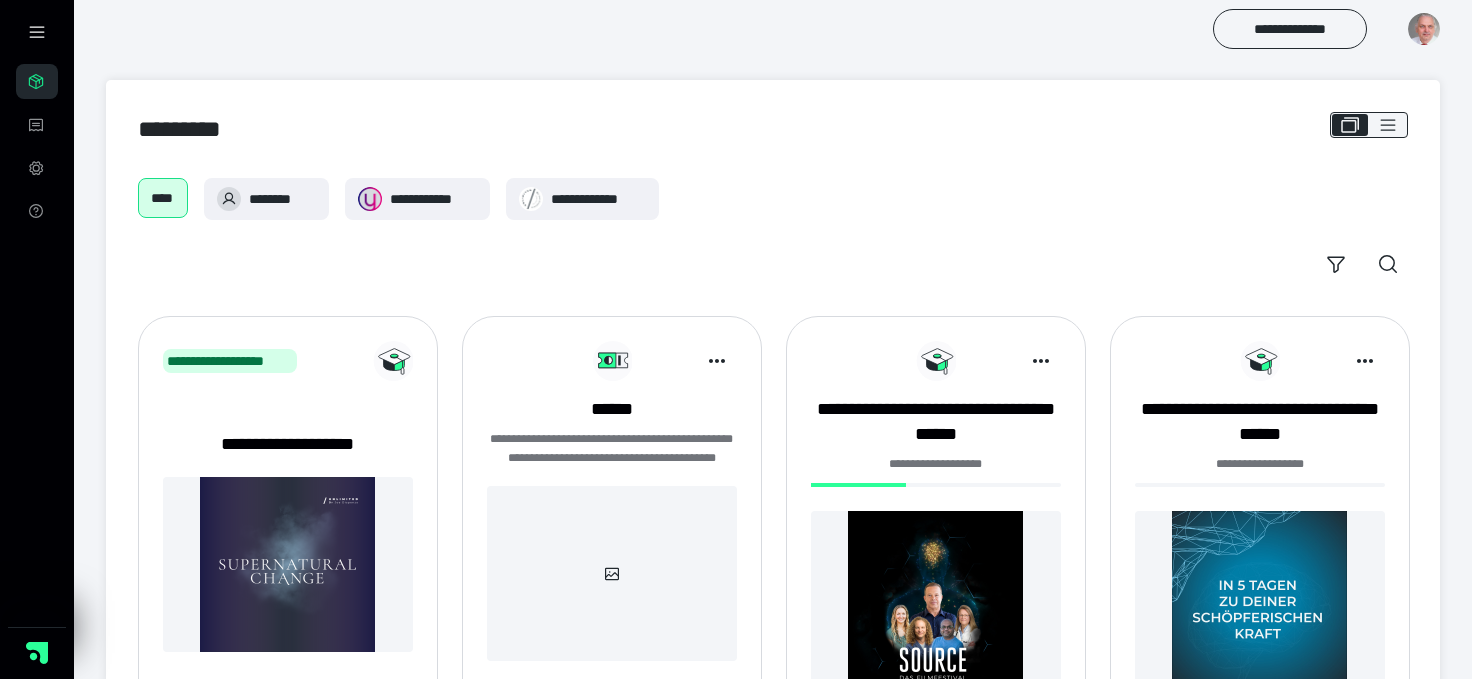 click at bounding box center [1424, 29] 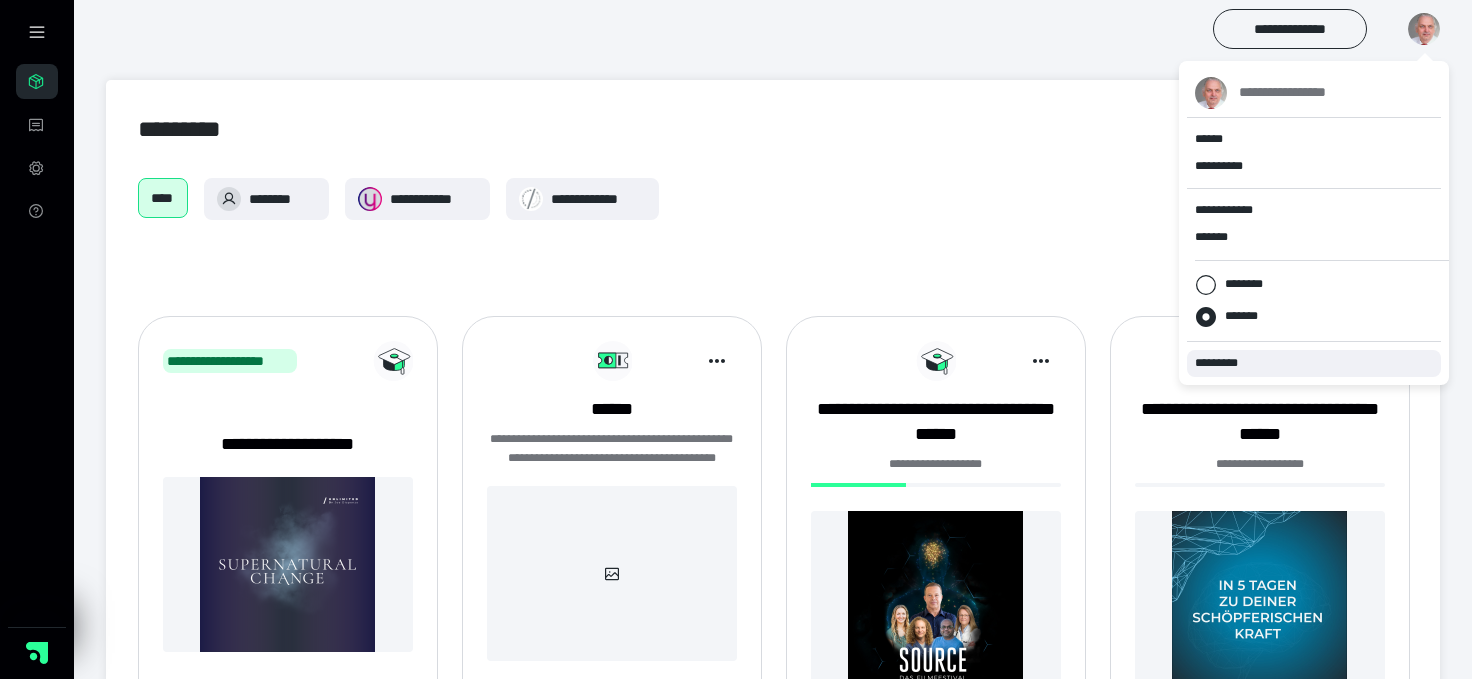 click on "*********" at bounding box center [1225, 363] 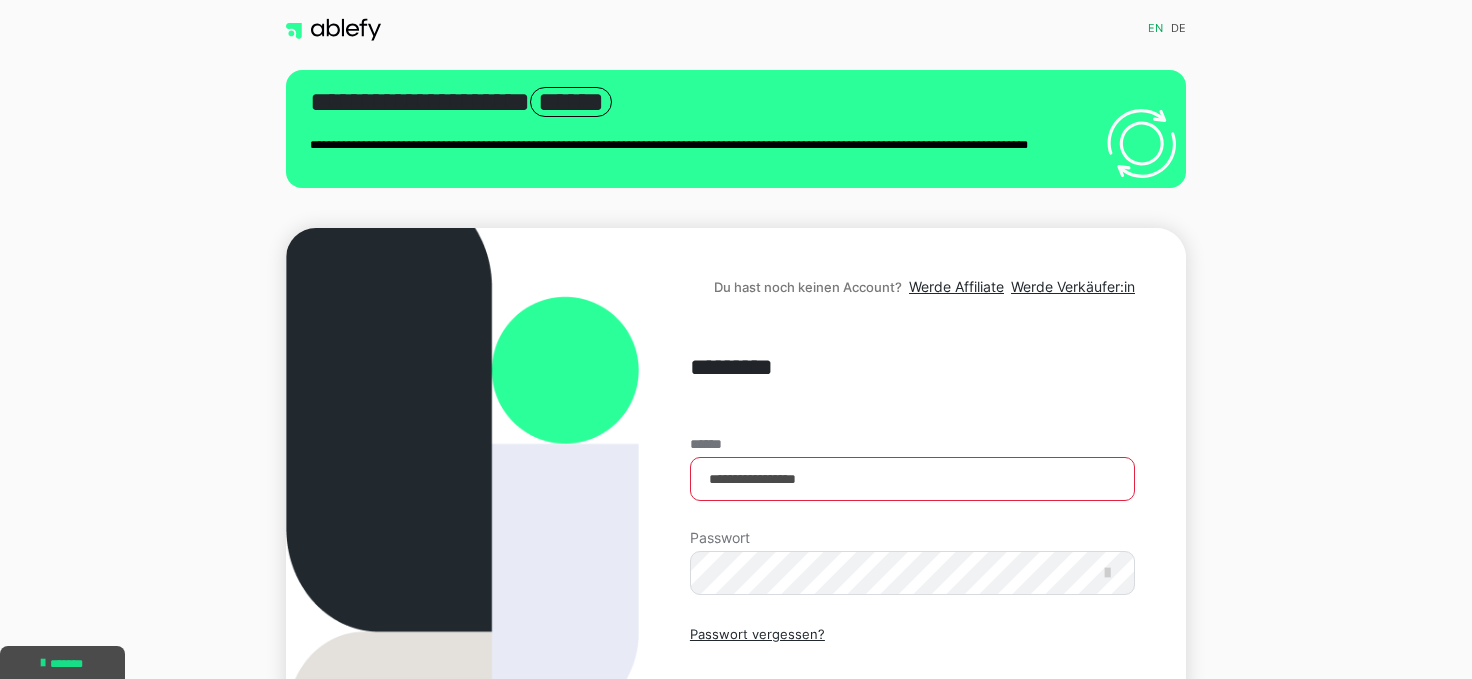scroll, scrollTop: 0, scrollLeft: 0, axis: both 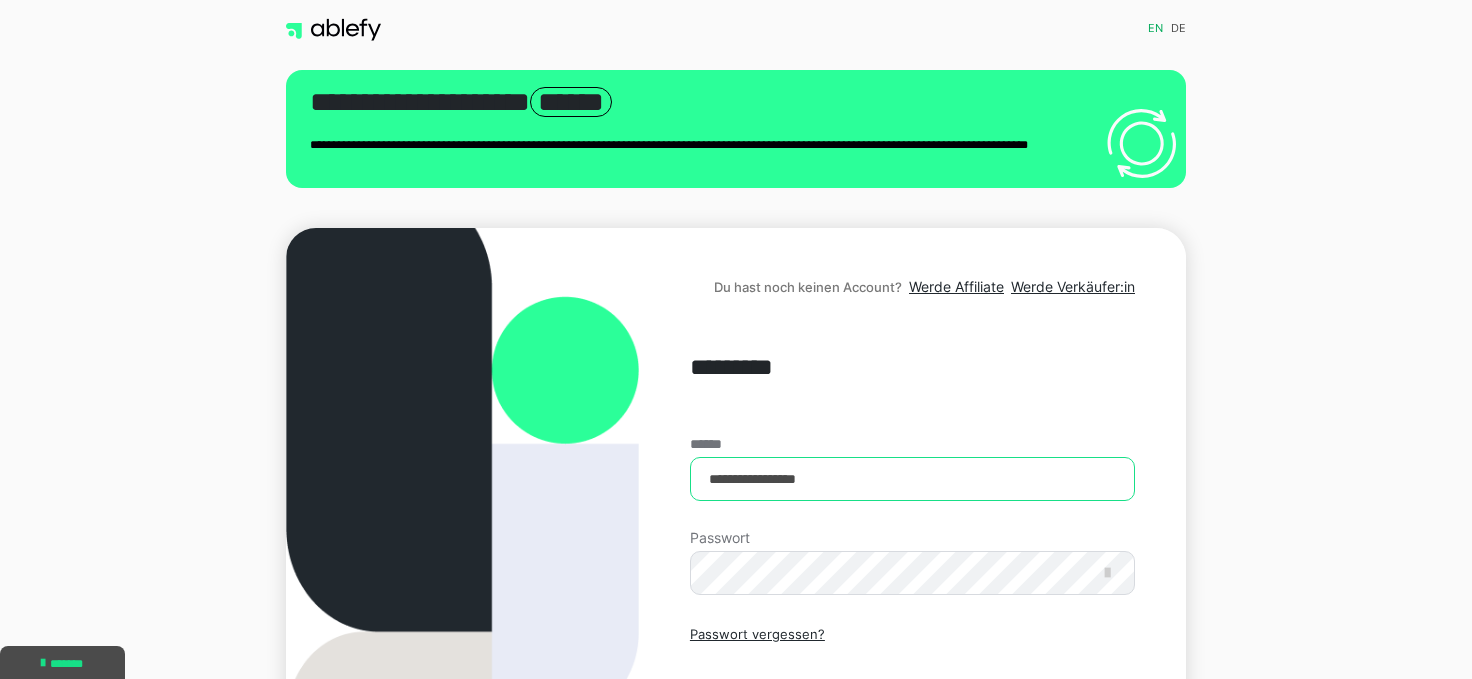 click on "**********" at bounding box center [912, 479] 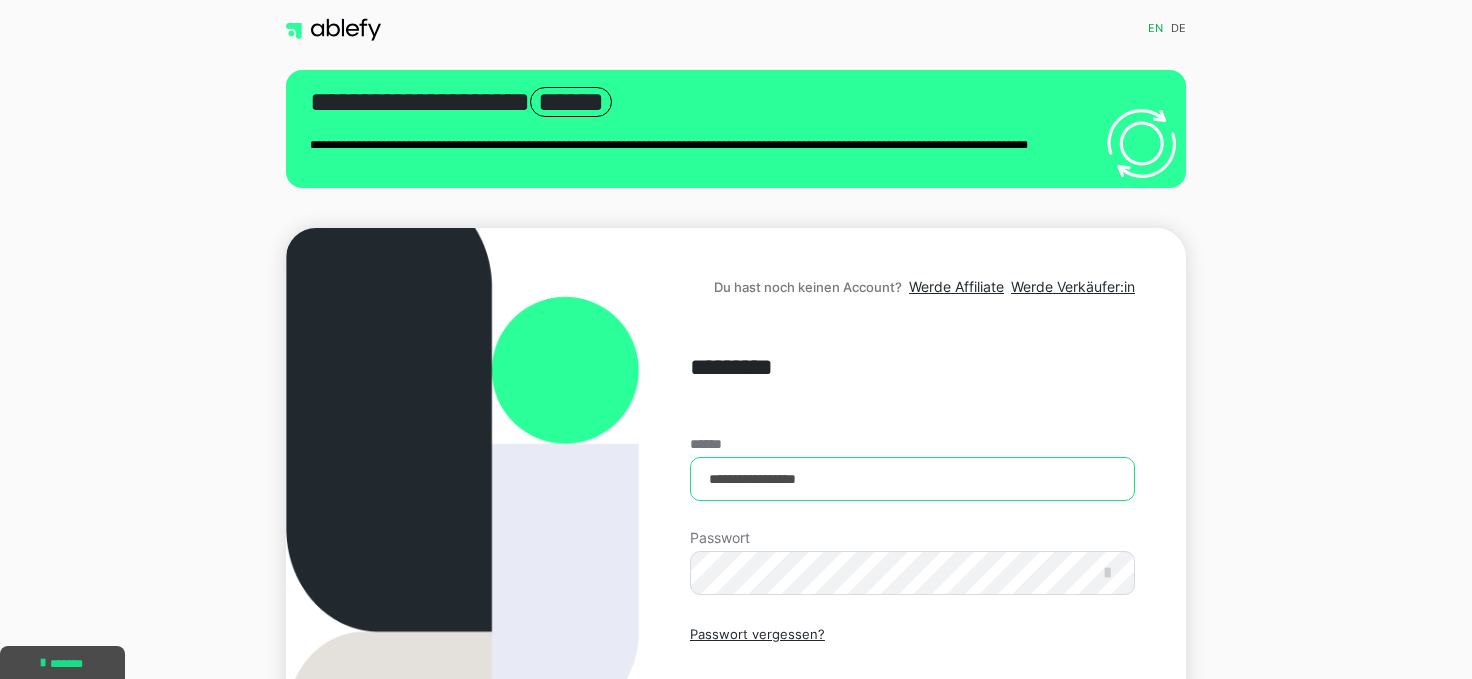 click on "**********" at bounding box center [912, 479] 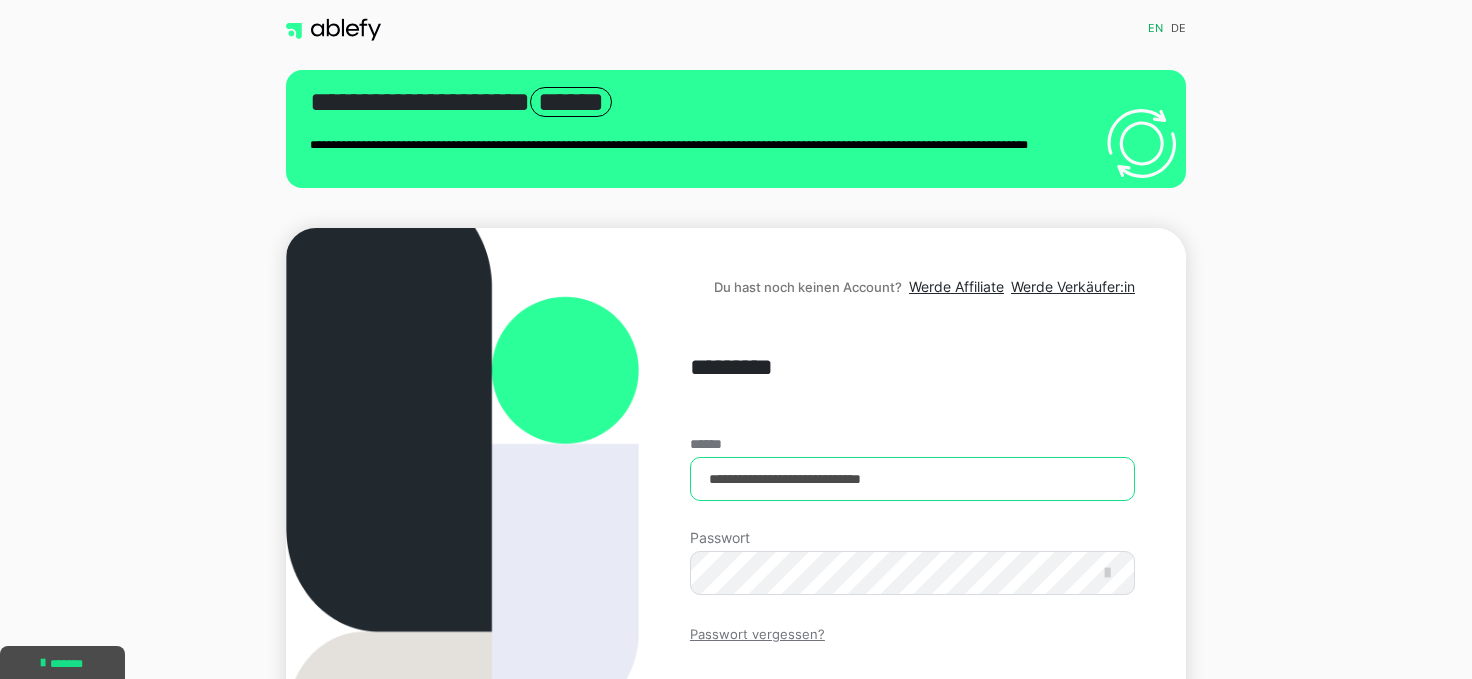type on "**********" 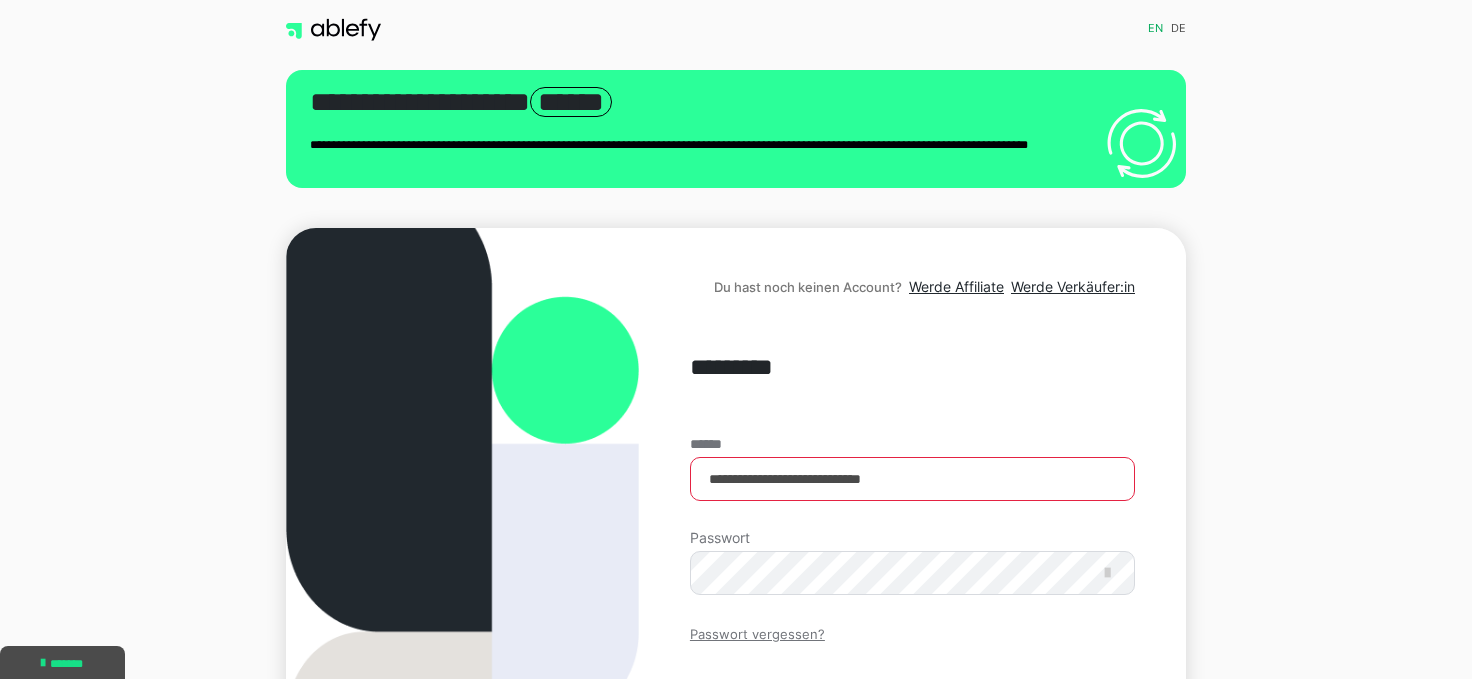 click on "Passwort vergessen?" at bounding box center [757, 635] 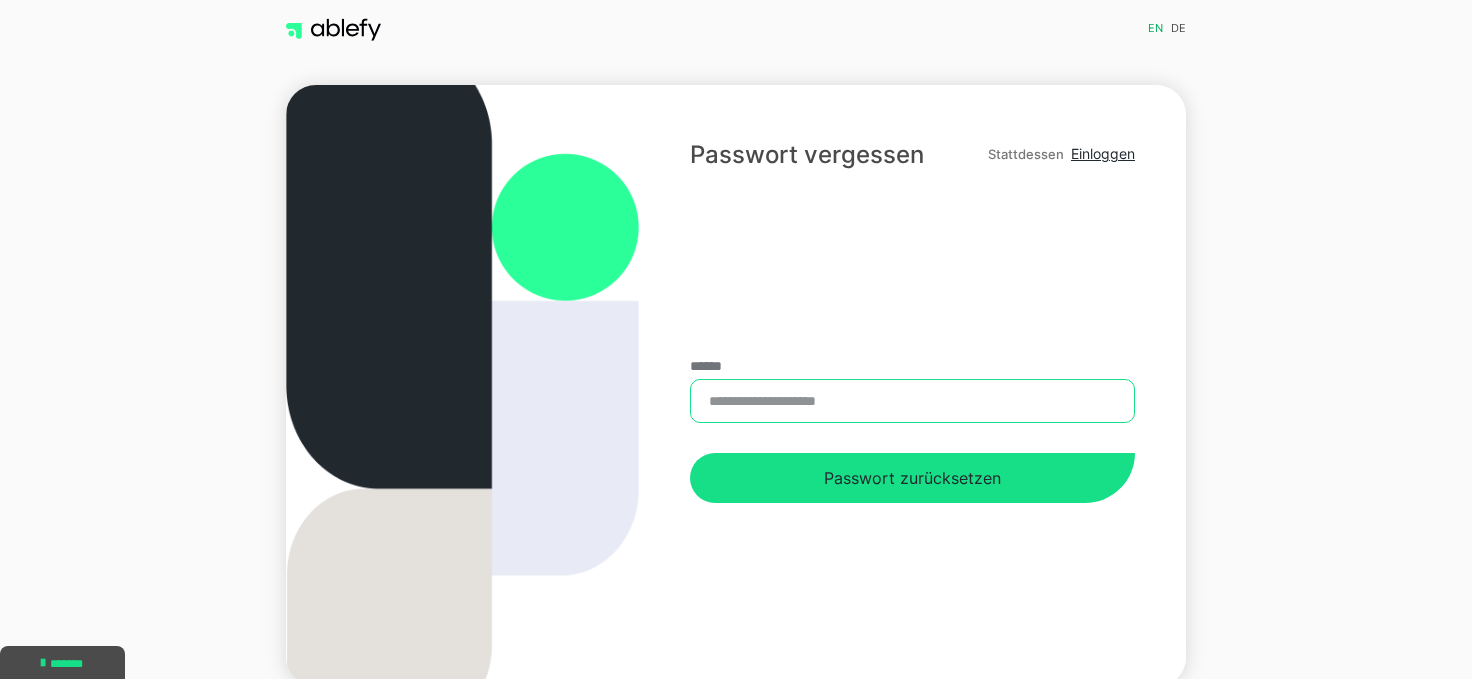 click on "******" at bounding box center [912, 401] 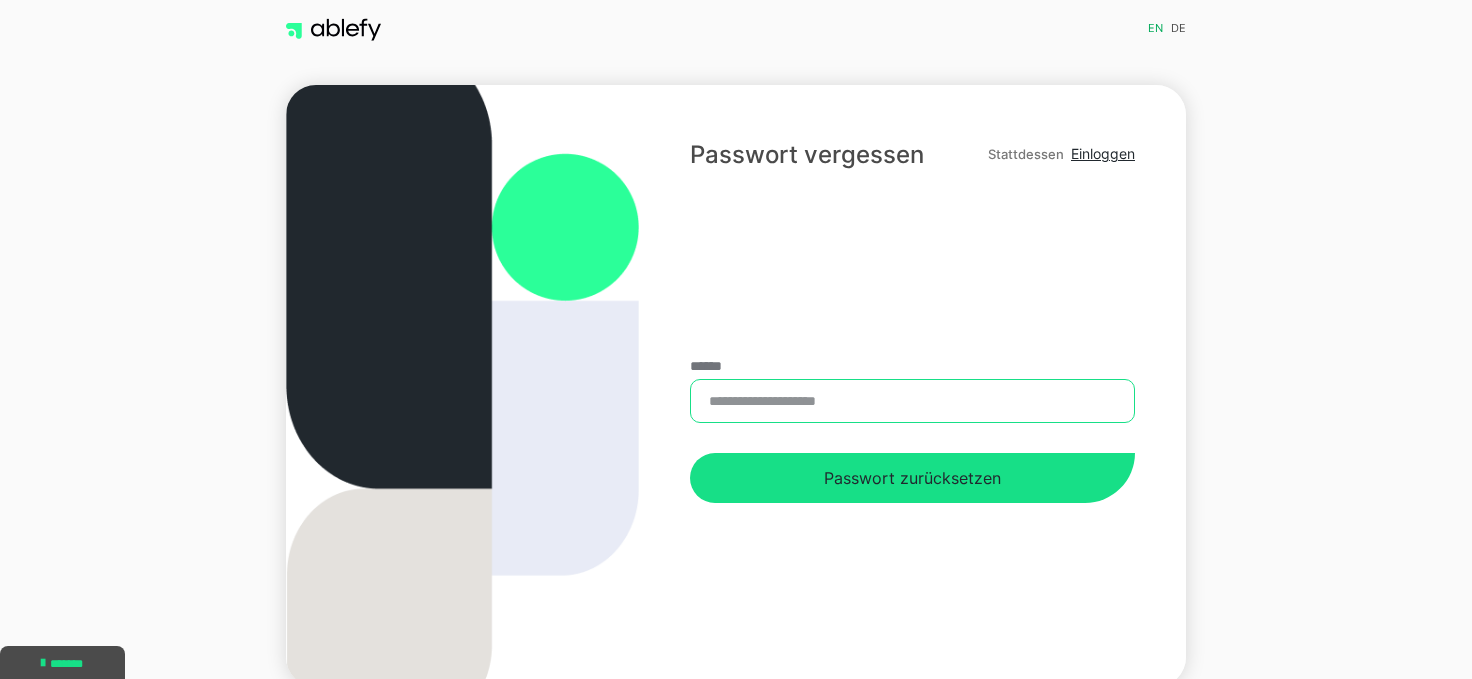 paste on "**********" 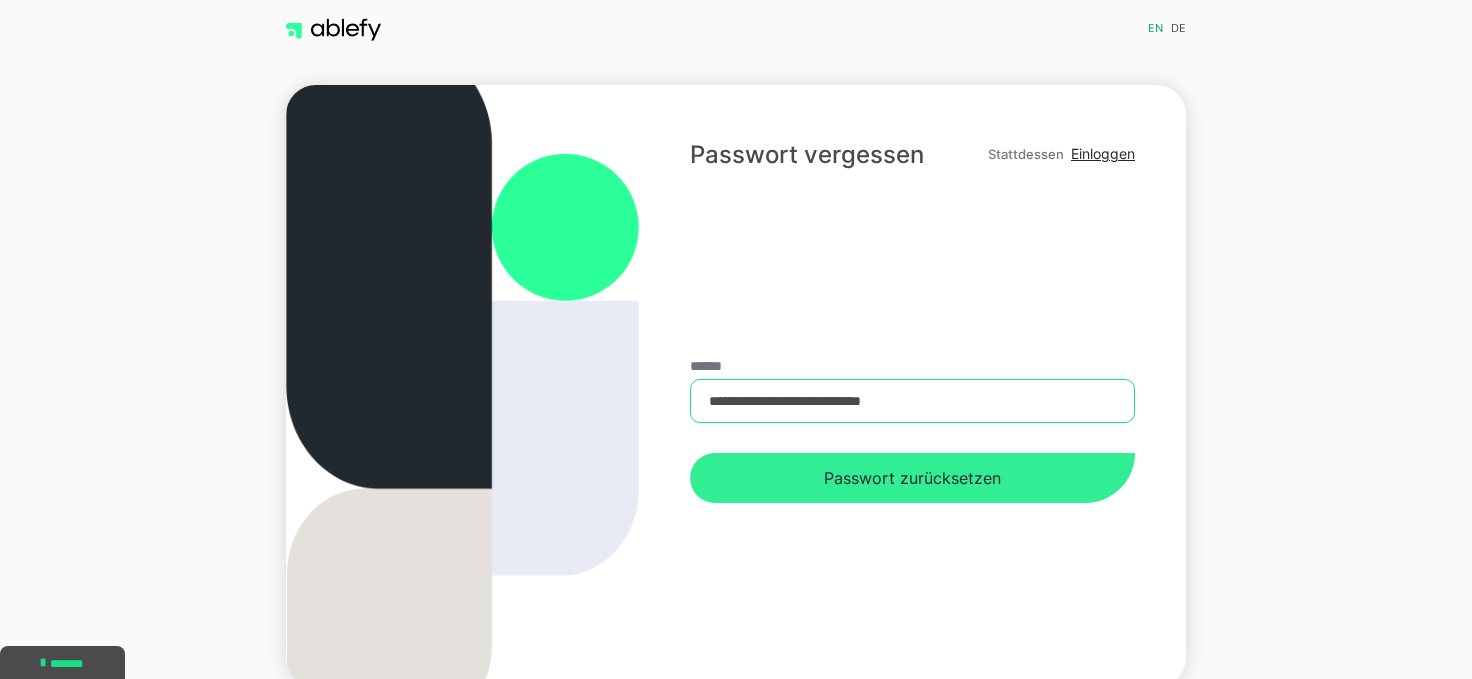 type on "**********" 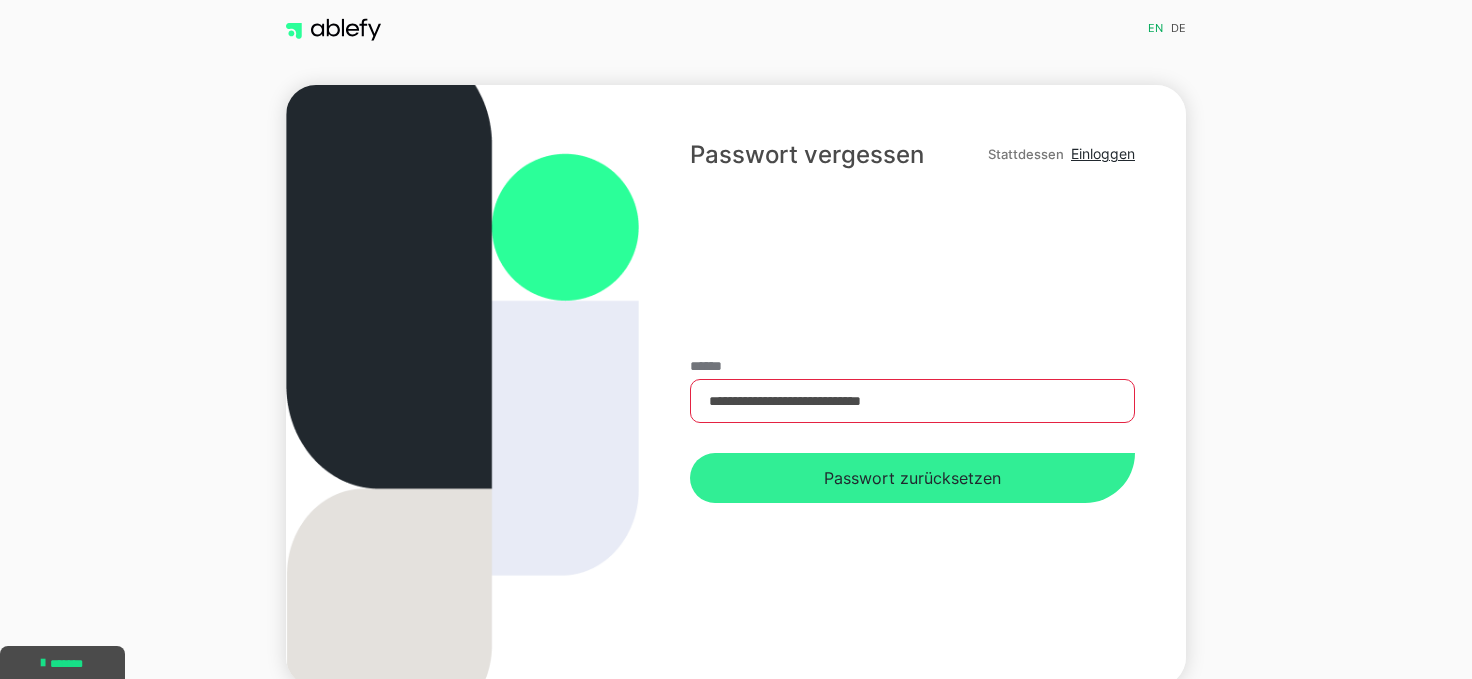 click on "Passwort zurücksetzen" at bounding box center [912, 478] 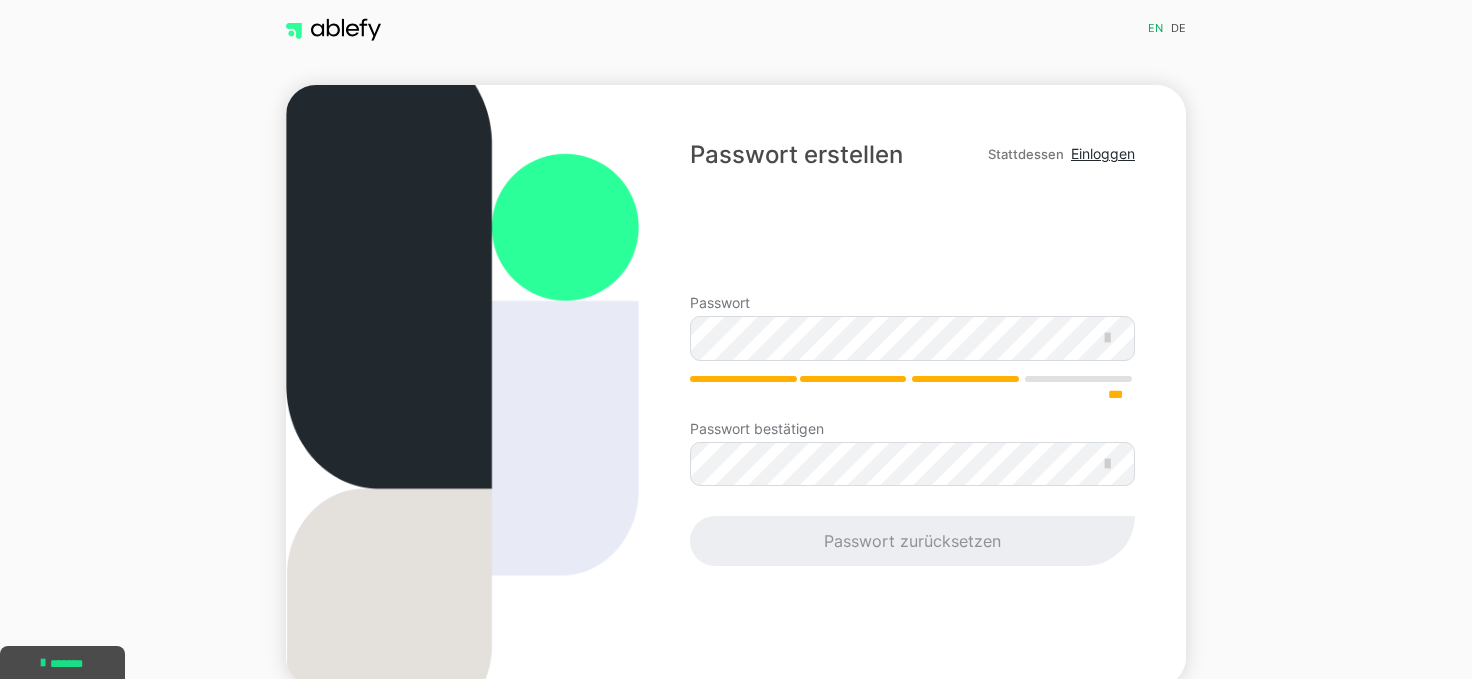 scroll, scrollTop: 0, scrollLeft: 0, axis: both 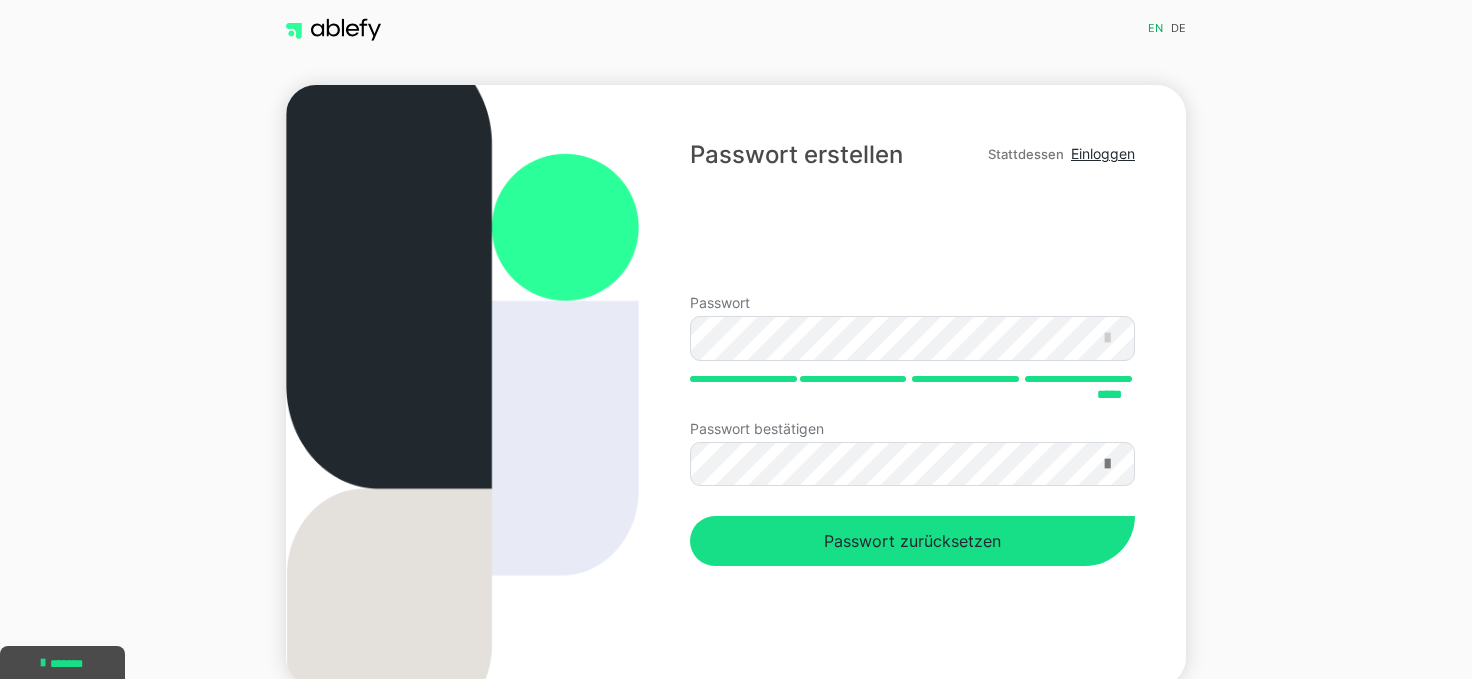 click at bounding box center [1107, 464] 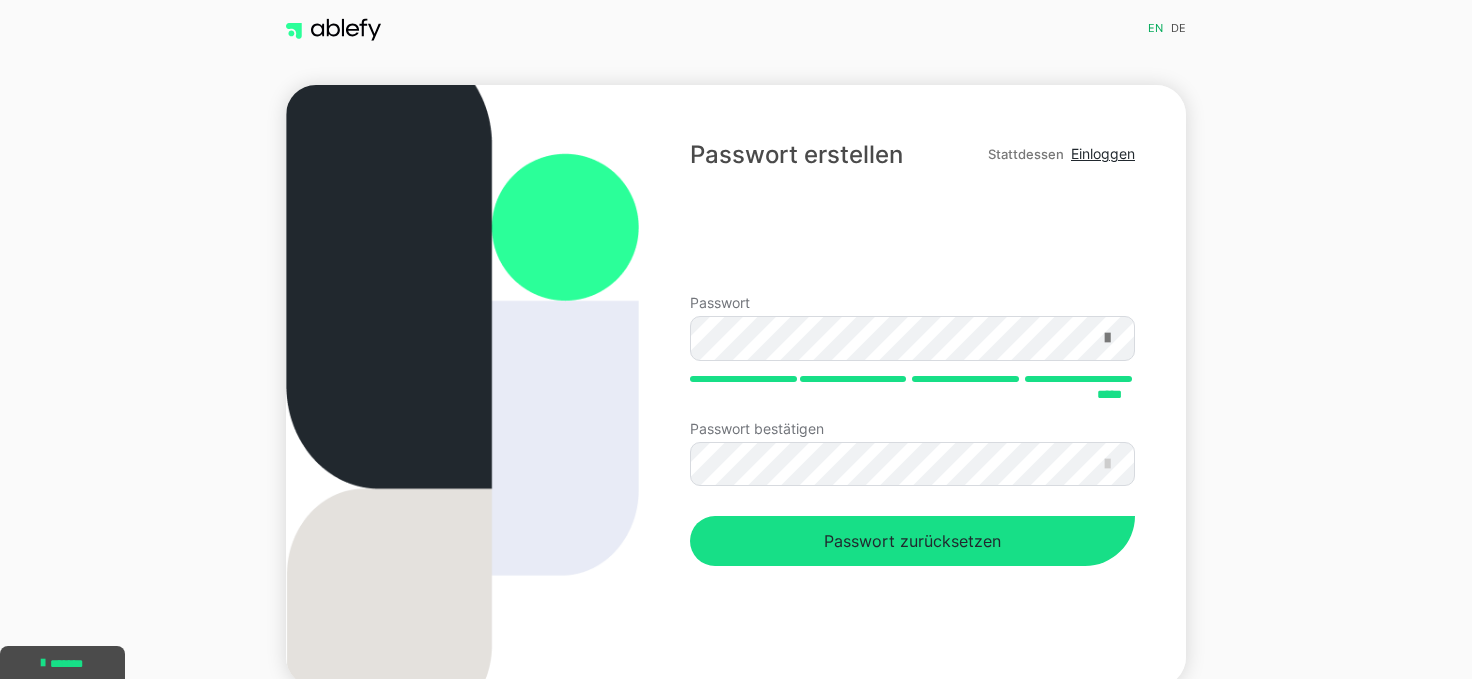 click at bounding box center [1107, 338] 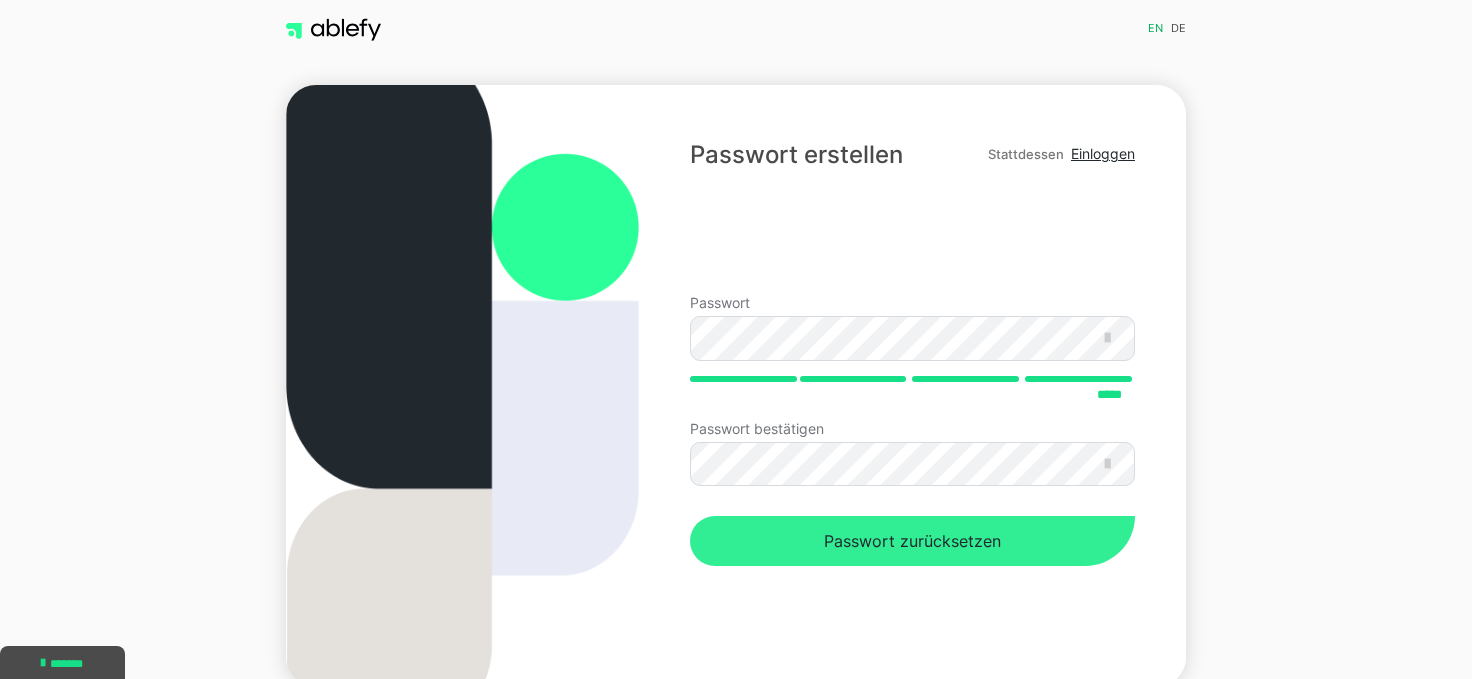 click on "Passwort zurücksetzen" at bounding box center (912, 541) 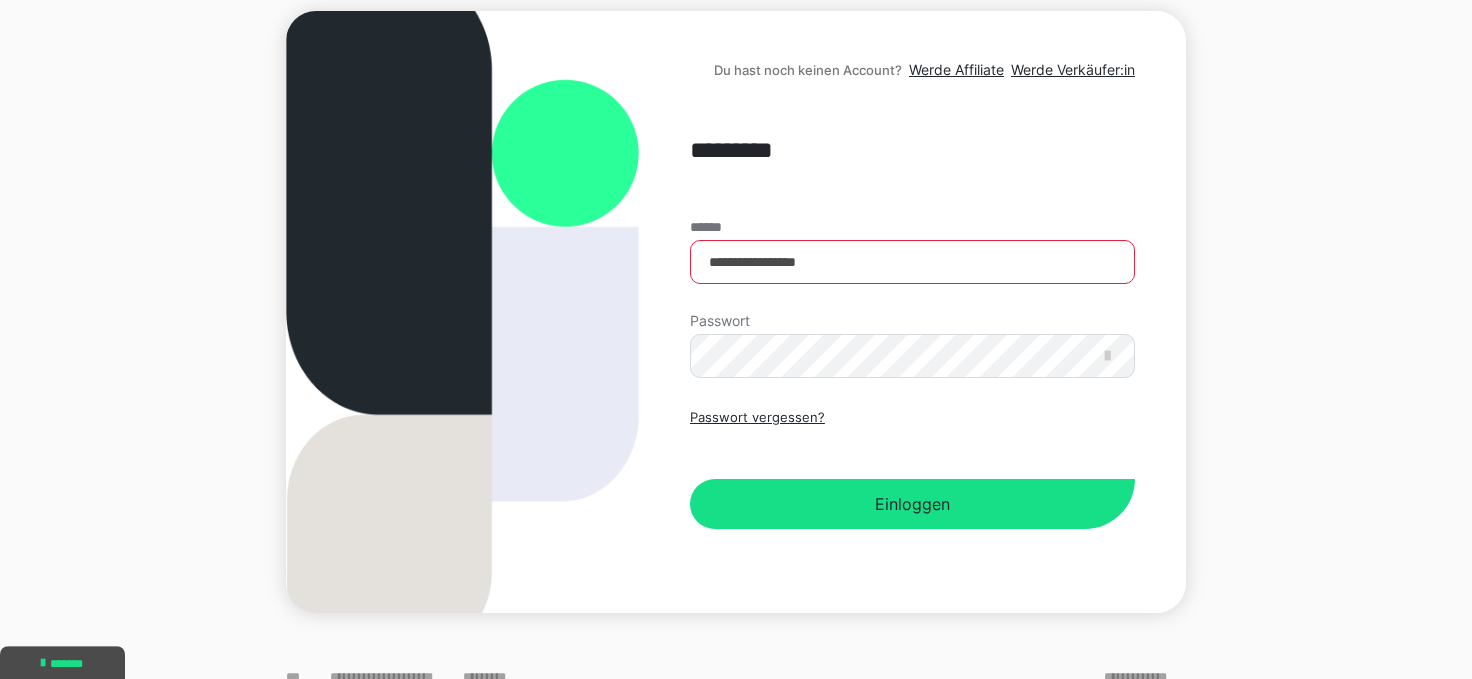 scroll, scrollTop: 238, scrollLeft: 0, axis: vertical 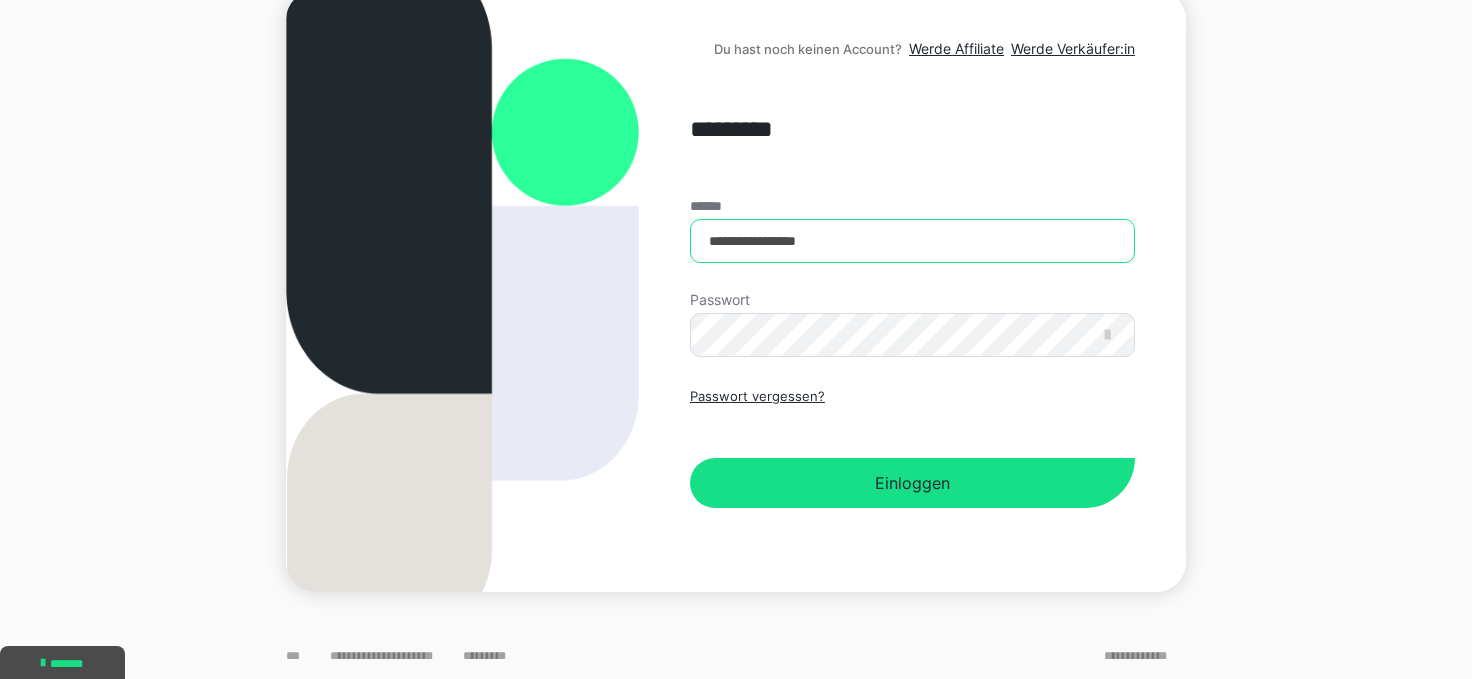 click on "**********" at bounding box center (912, 241) 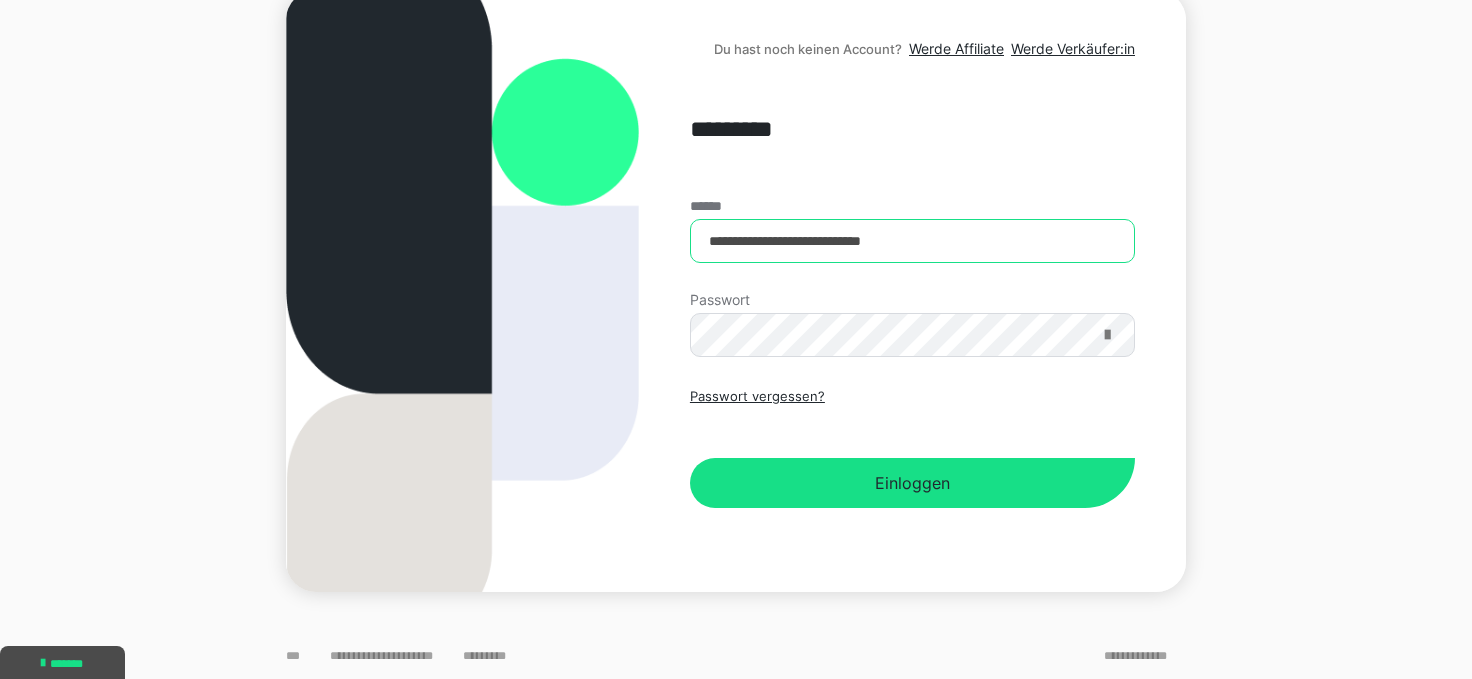 type on "**********" 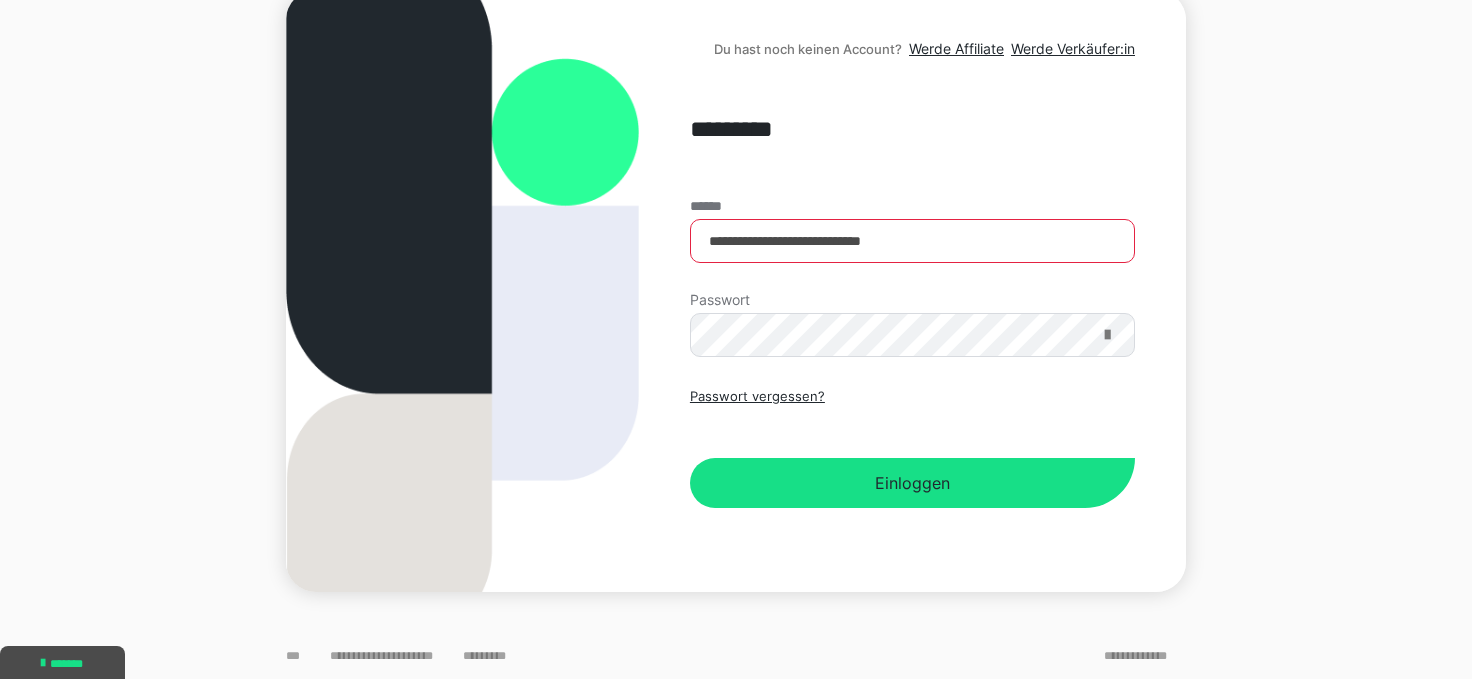 click at bounding box center [1107, 335] 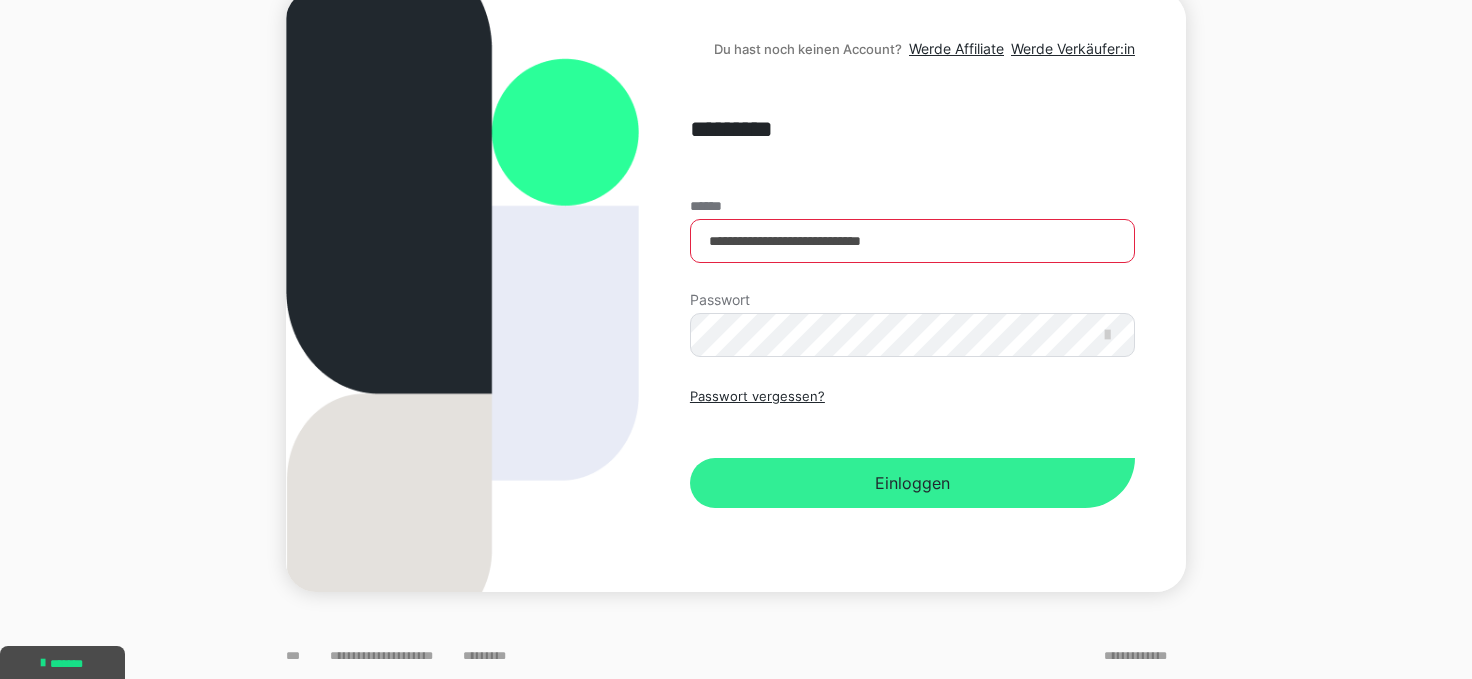 click on "Einloggen" at bounding box center [912, 483] 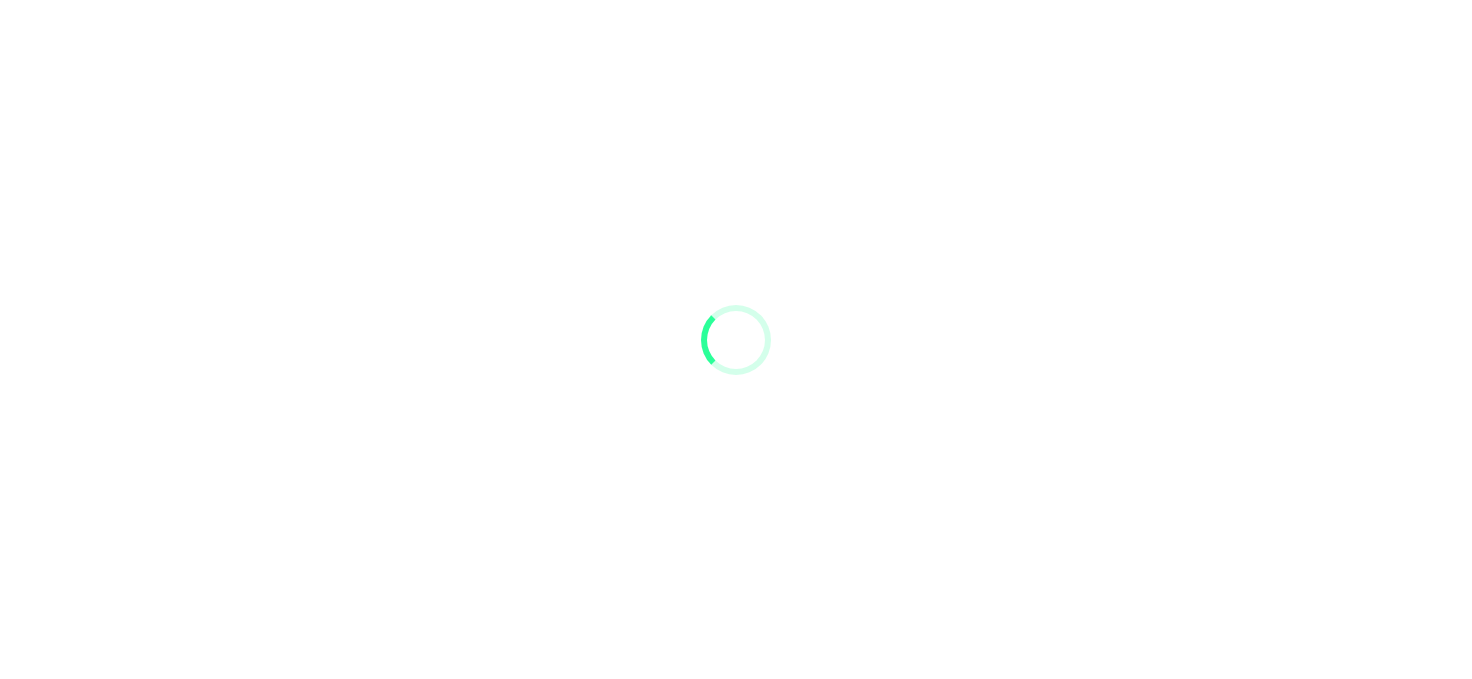 scroll, scrollTop: 0, scrollLeft: 0, axis: both 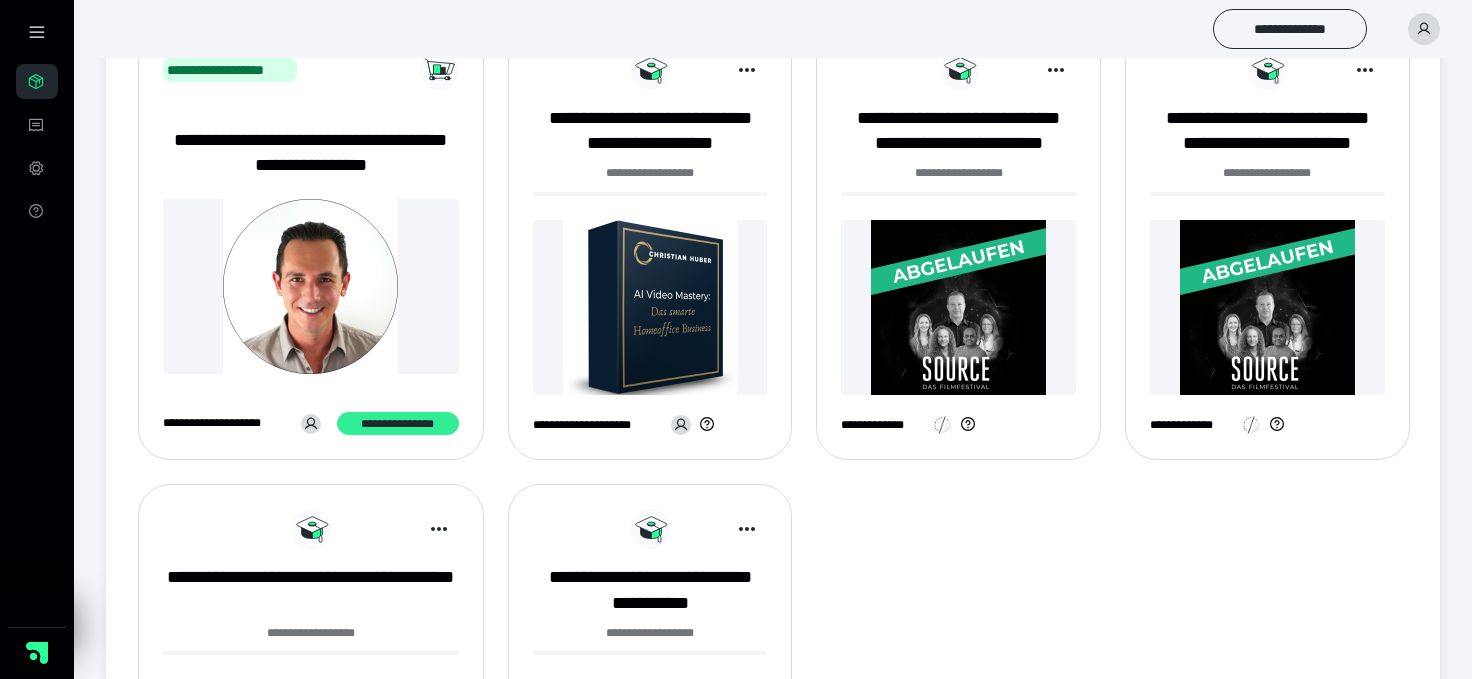 click on "**********" at bounding box center [397, 424] 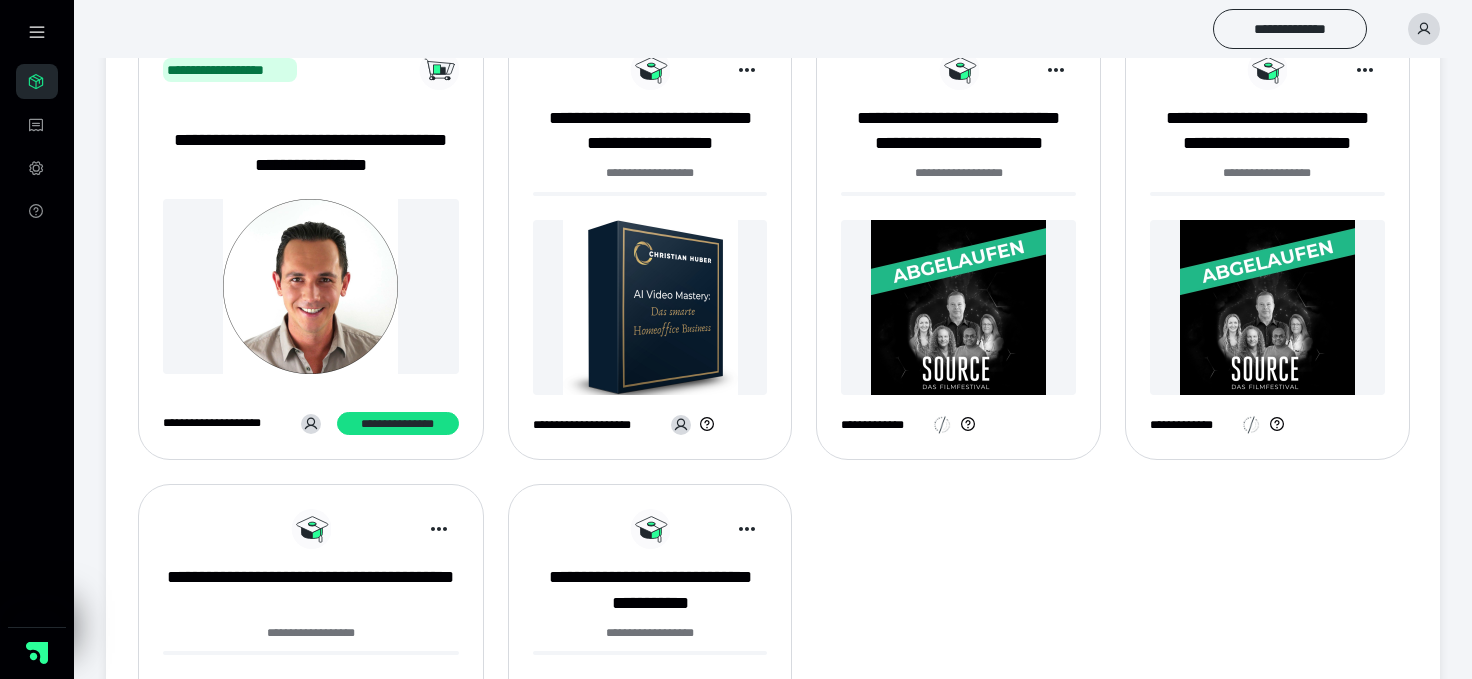 click at bounding box center [650, 307] 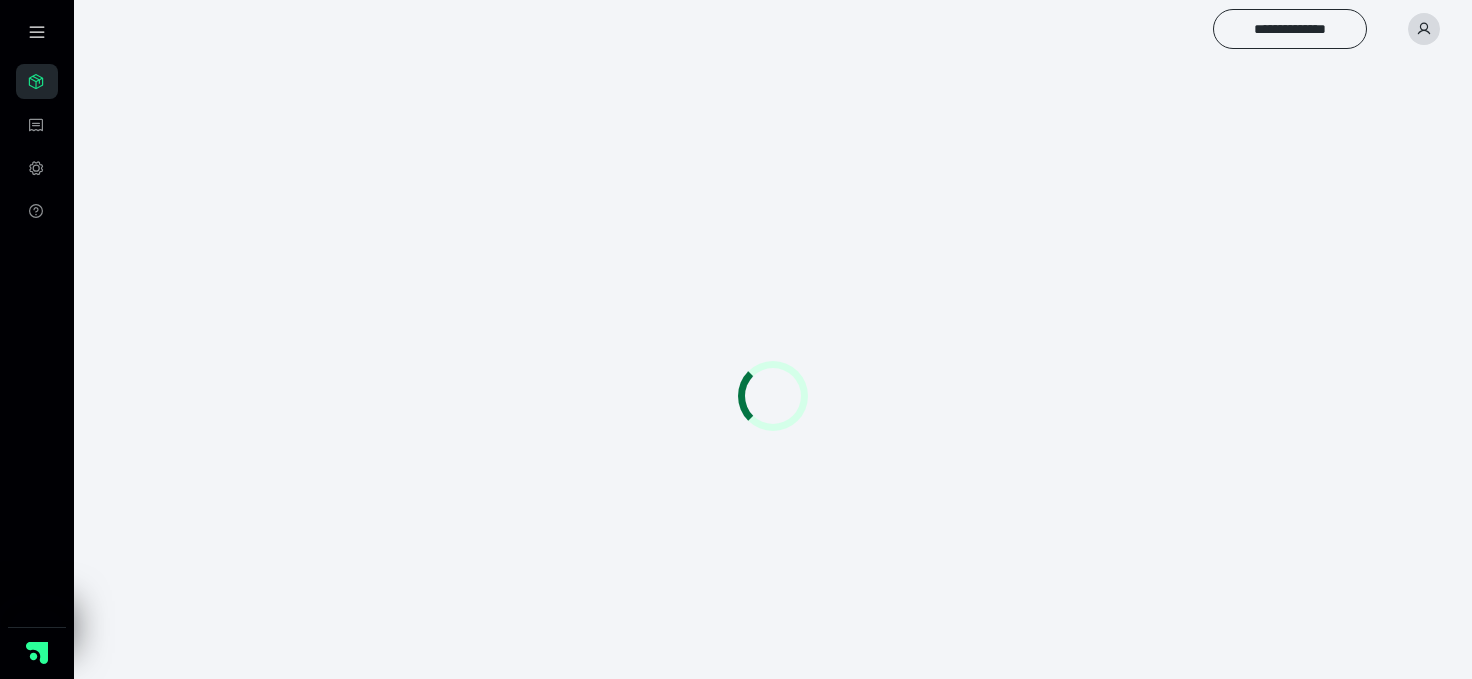 scroll, scrollTop: 0, scrollLeft: 0, axis: both 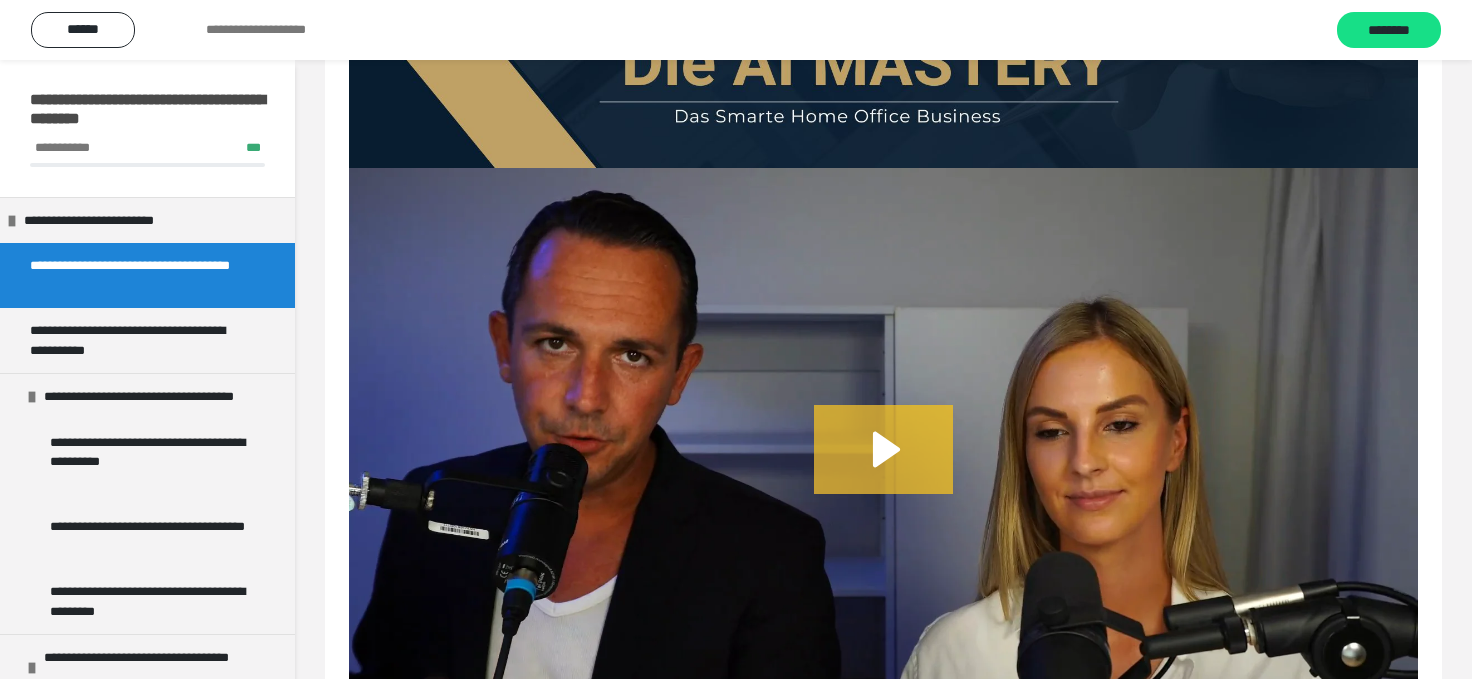 click 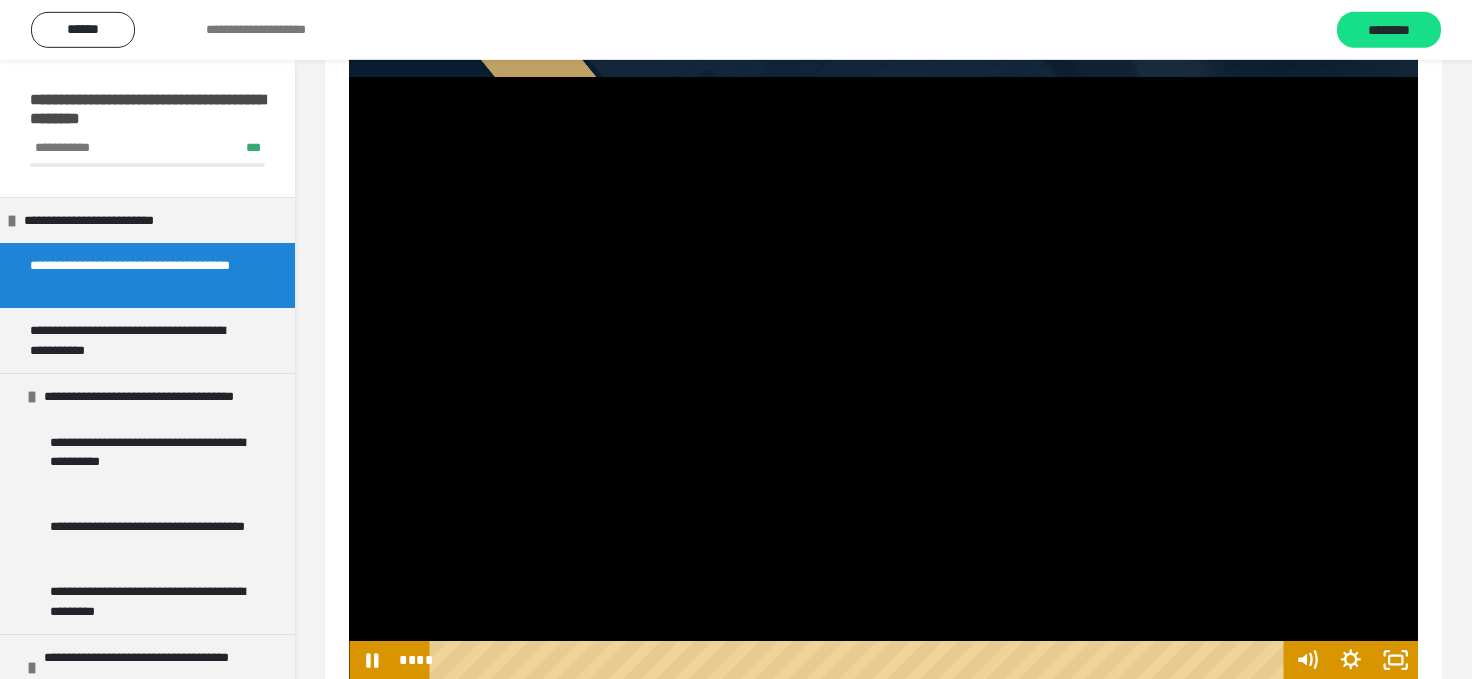 scroll, scrollTop: 291, scrollLeft: 0, axis: vertical 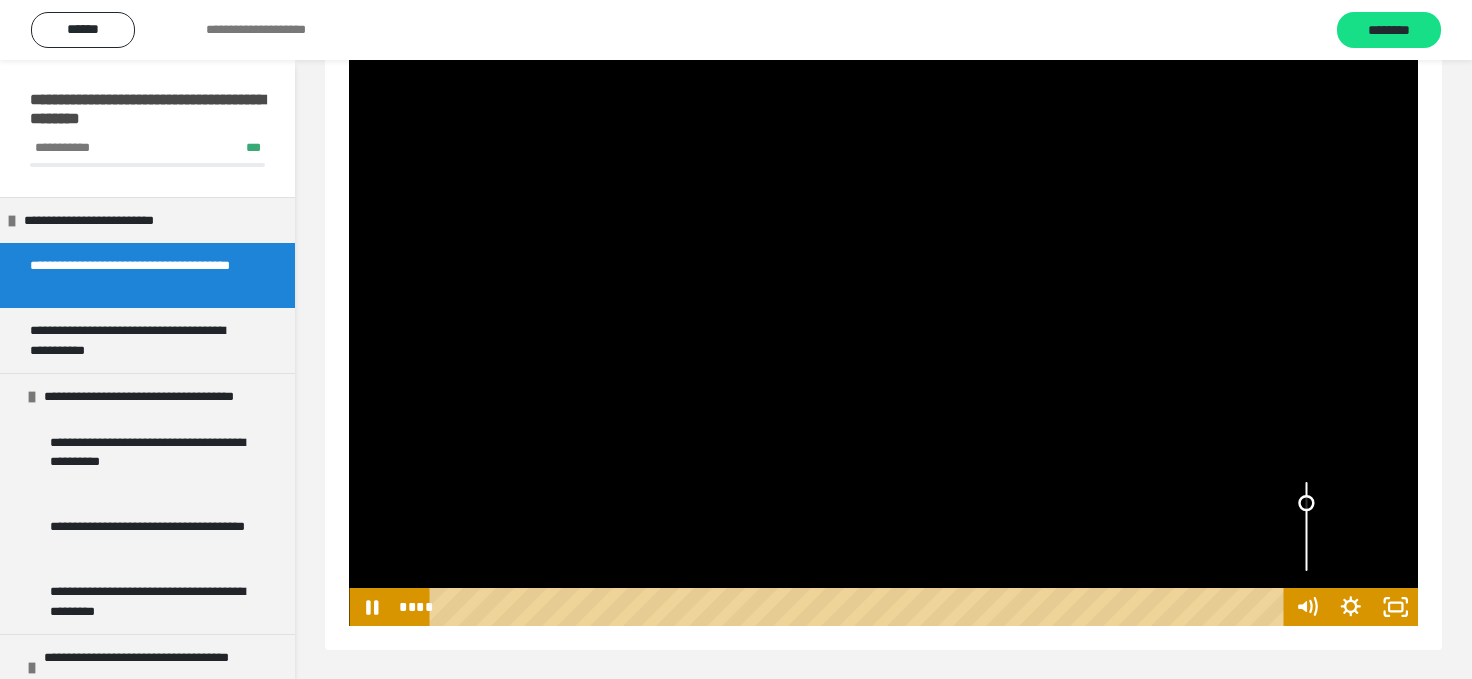 click at bounding box center [1306, 526] 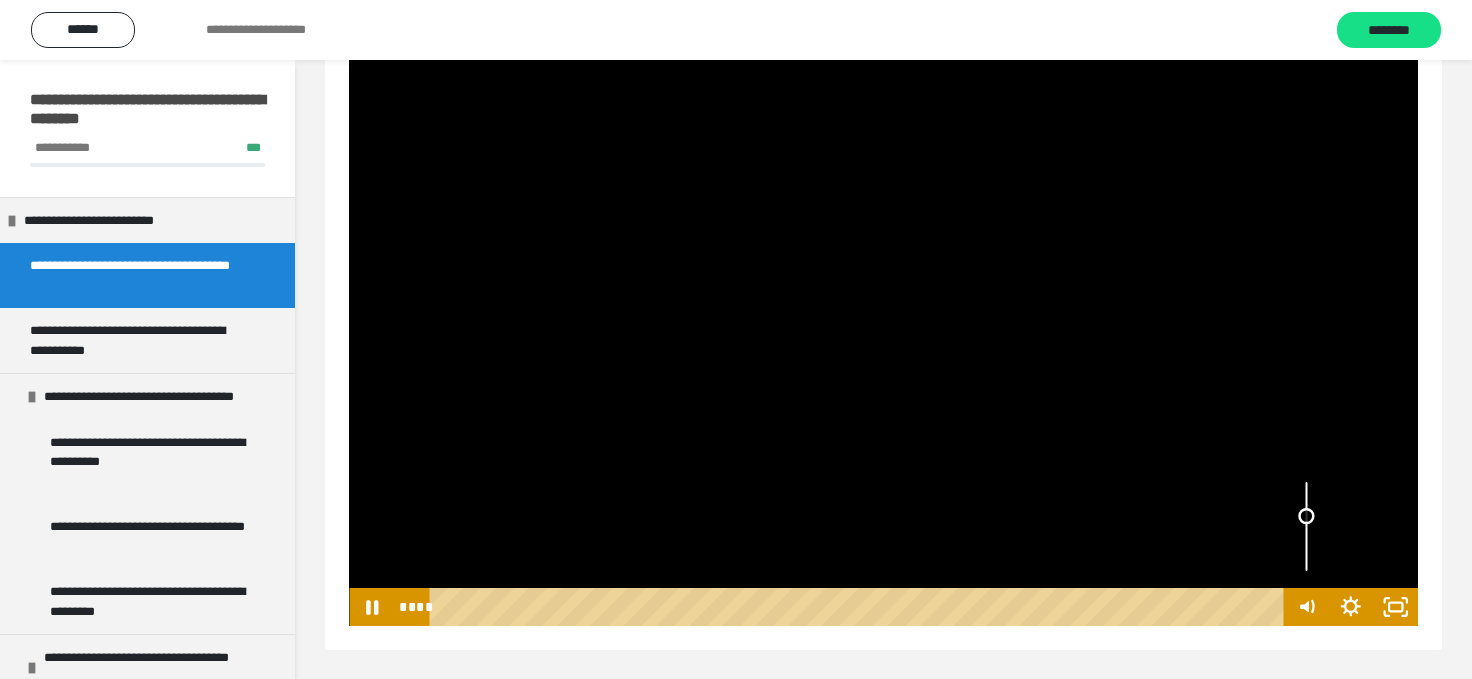 drag, startPoint x: 1310, startPoint y: 502, endPoint x: 1310, endPoint y: 516, distance: 14 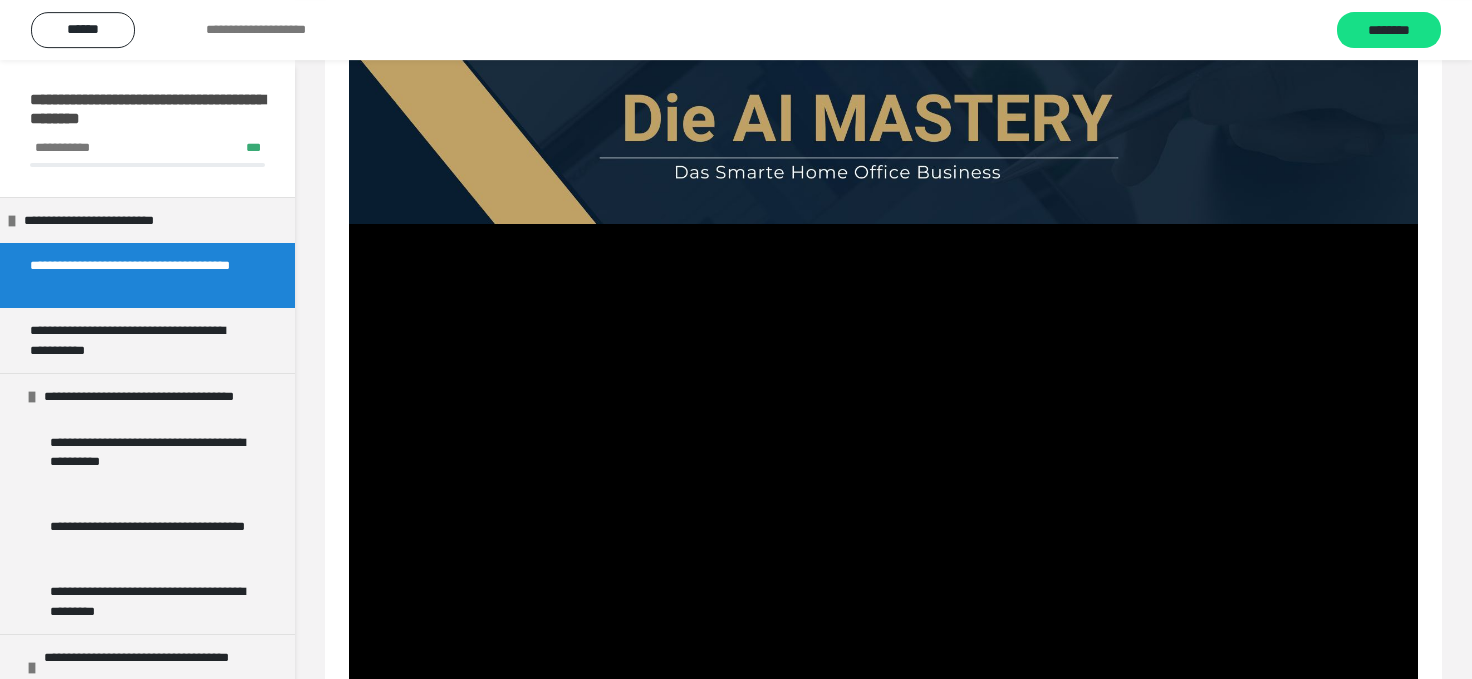 scroll, scrollTop: 147, scrollLeft: 0, axis: vertical 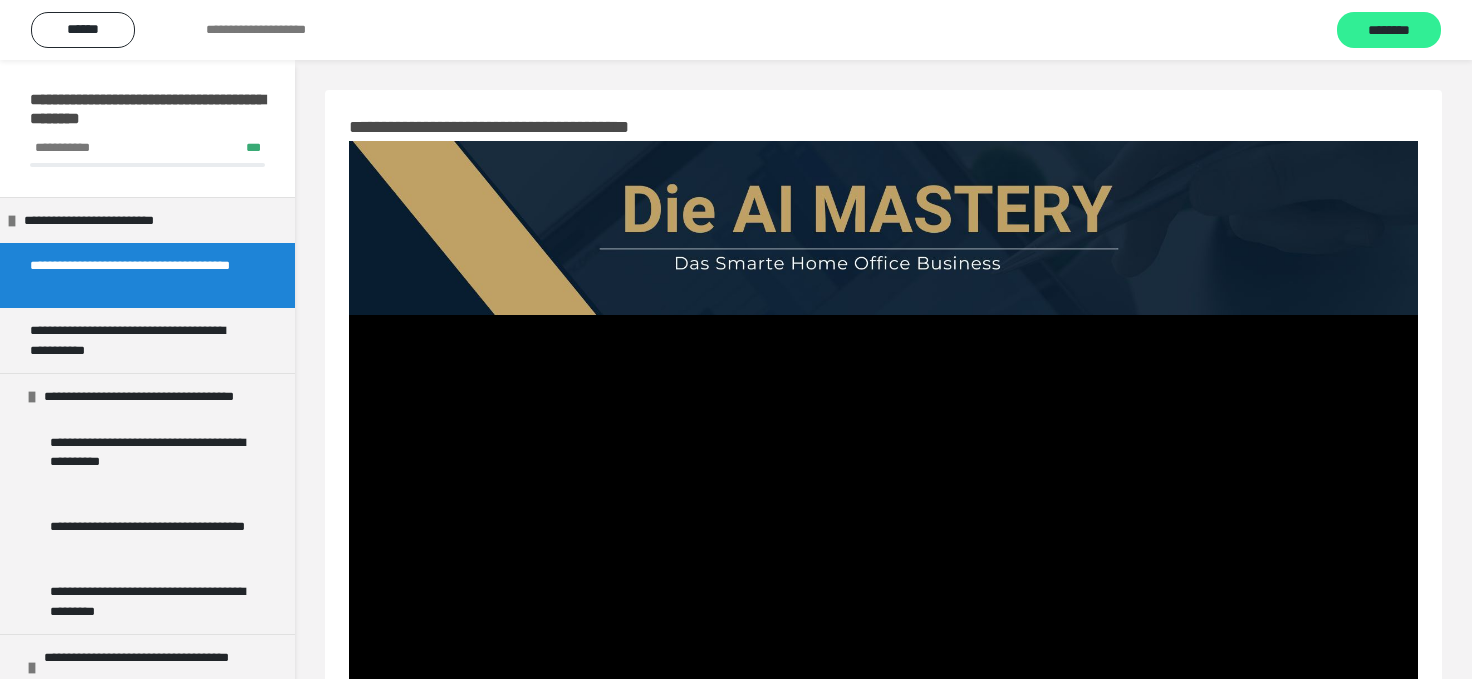 click on "********" at bounding box center [1389, 31] 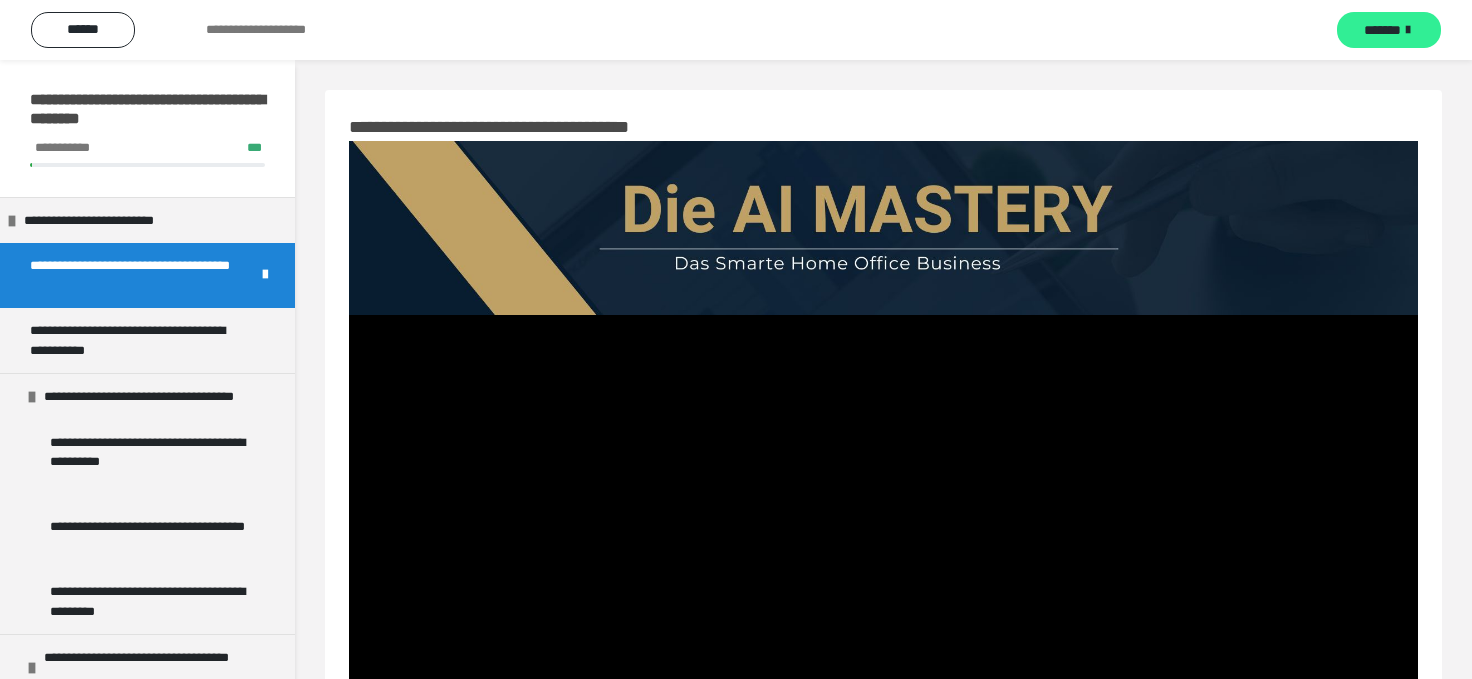click on "*******" at bounding box center [1389, 30] 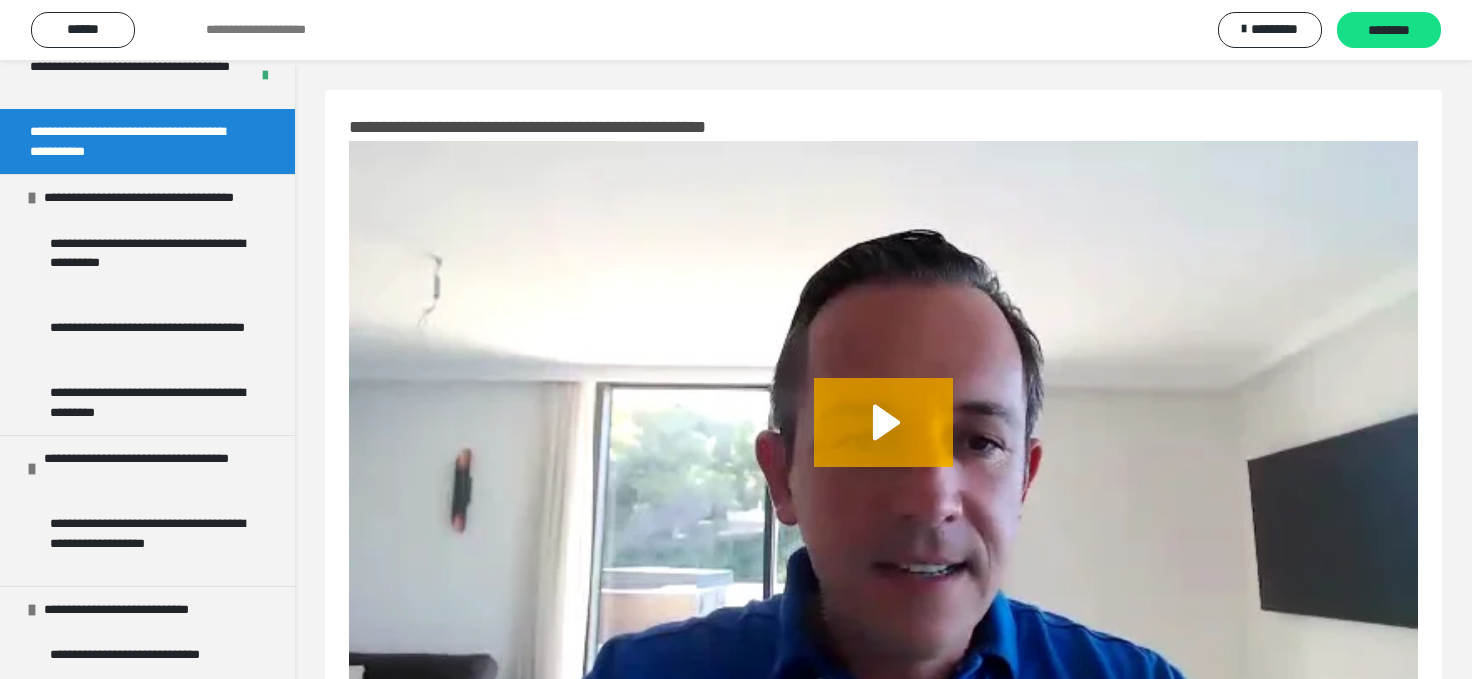 scroll, scrollTop: 0, scrollLeft: 0, axis: both 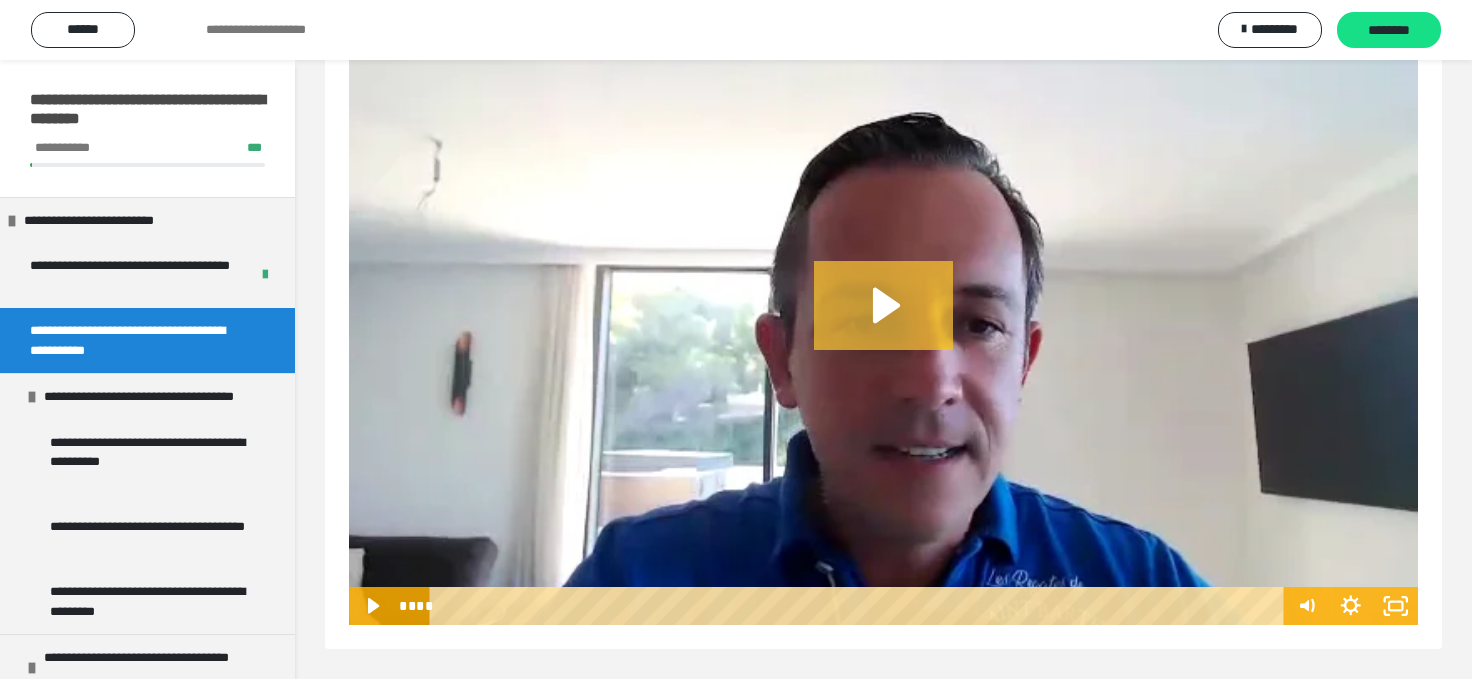 click 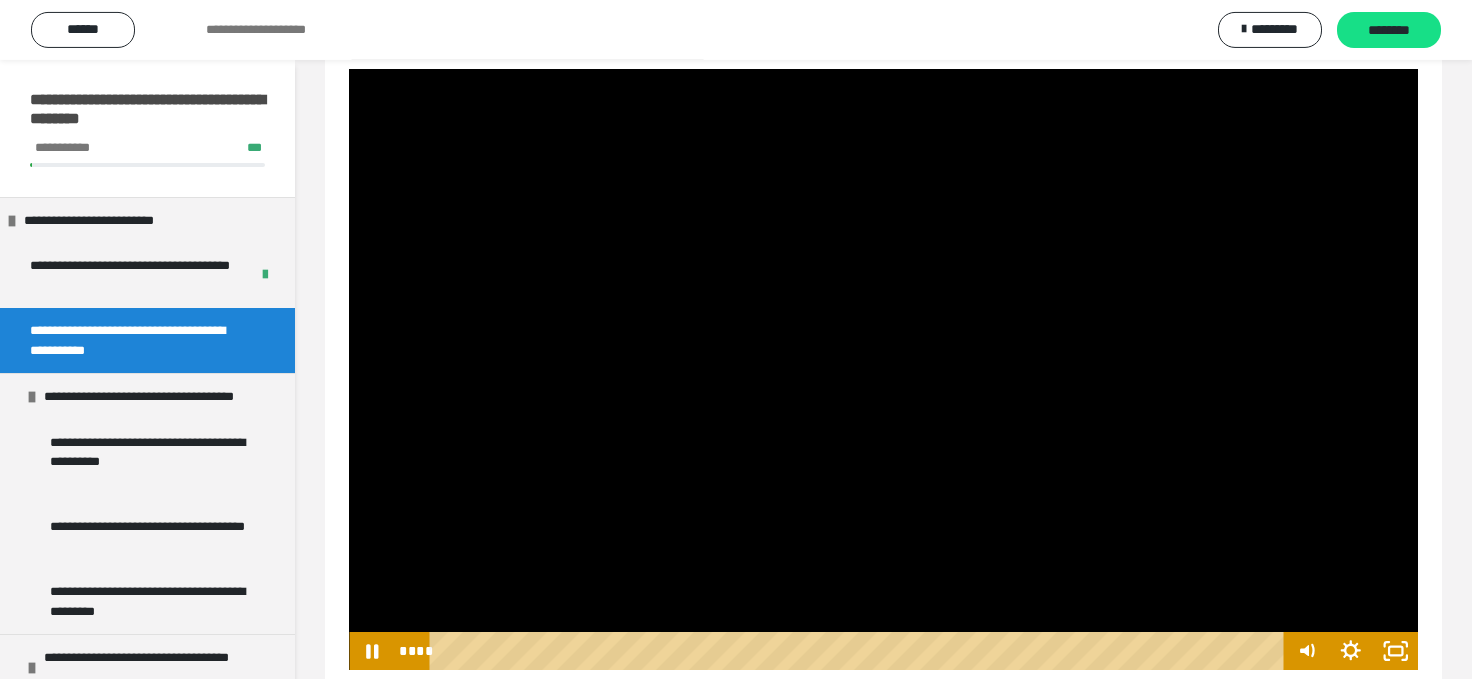 scroll, scrollTop: 117, scrollLeft: 0, axis: vertical 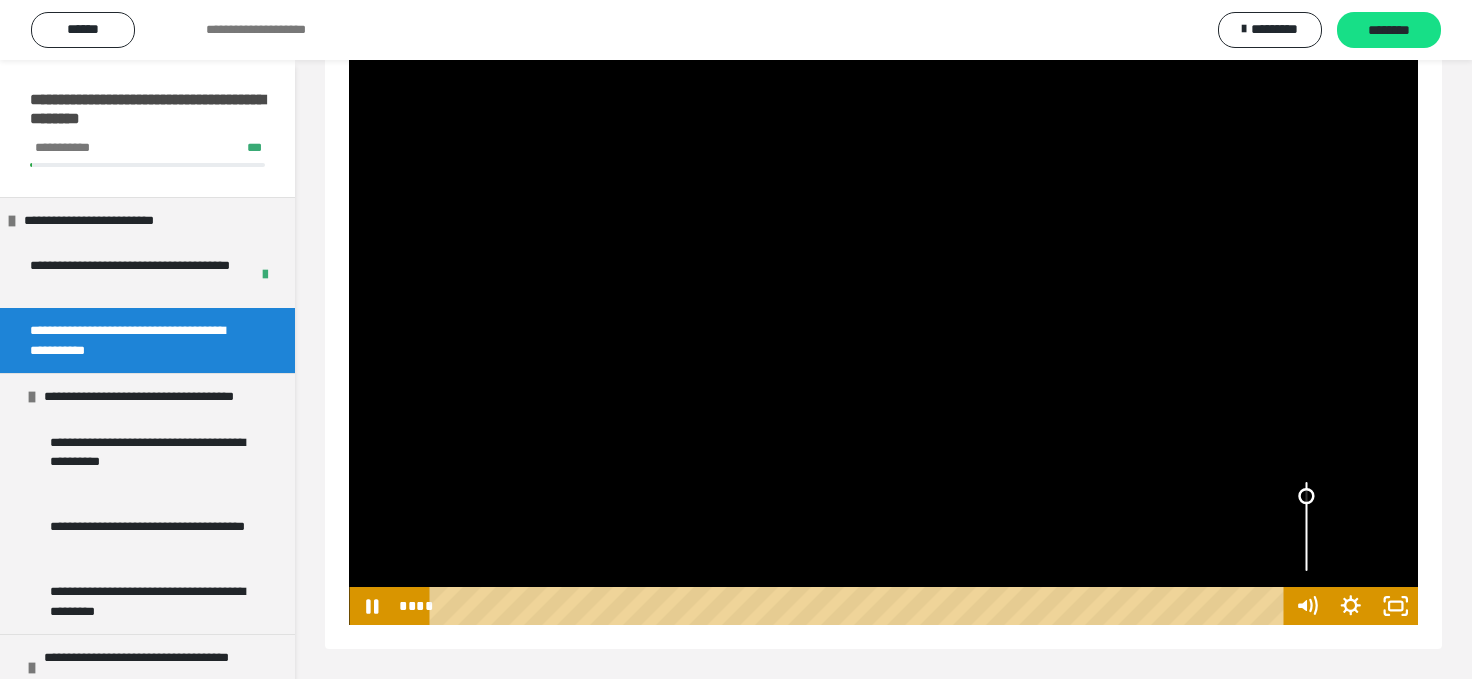 drag, startPoint x: 1303, startPoint y: 518, endPoint x: 1309, endPoint y: 495, distance: 23.769728 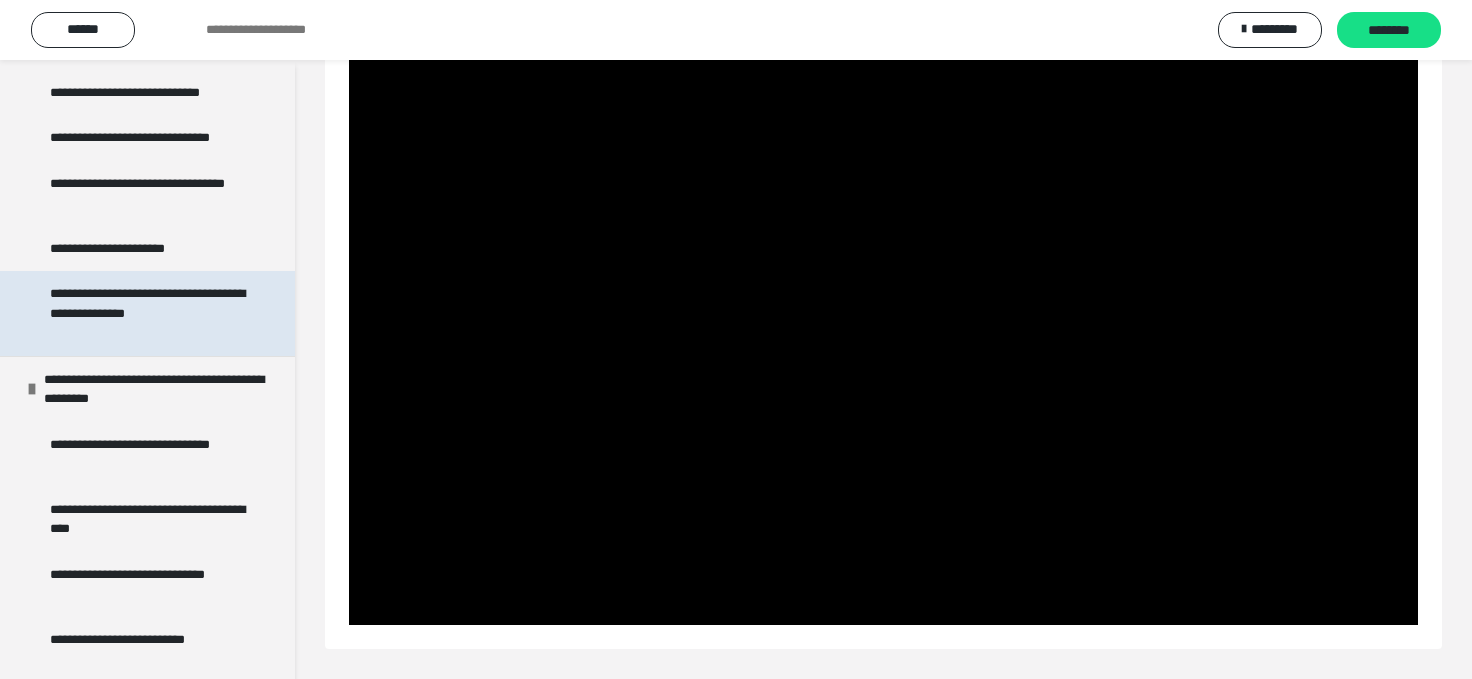 scroll, scrollTop: 3067, scrollLeft: 0, axis: vertical 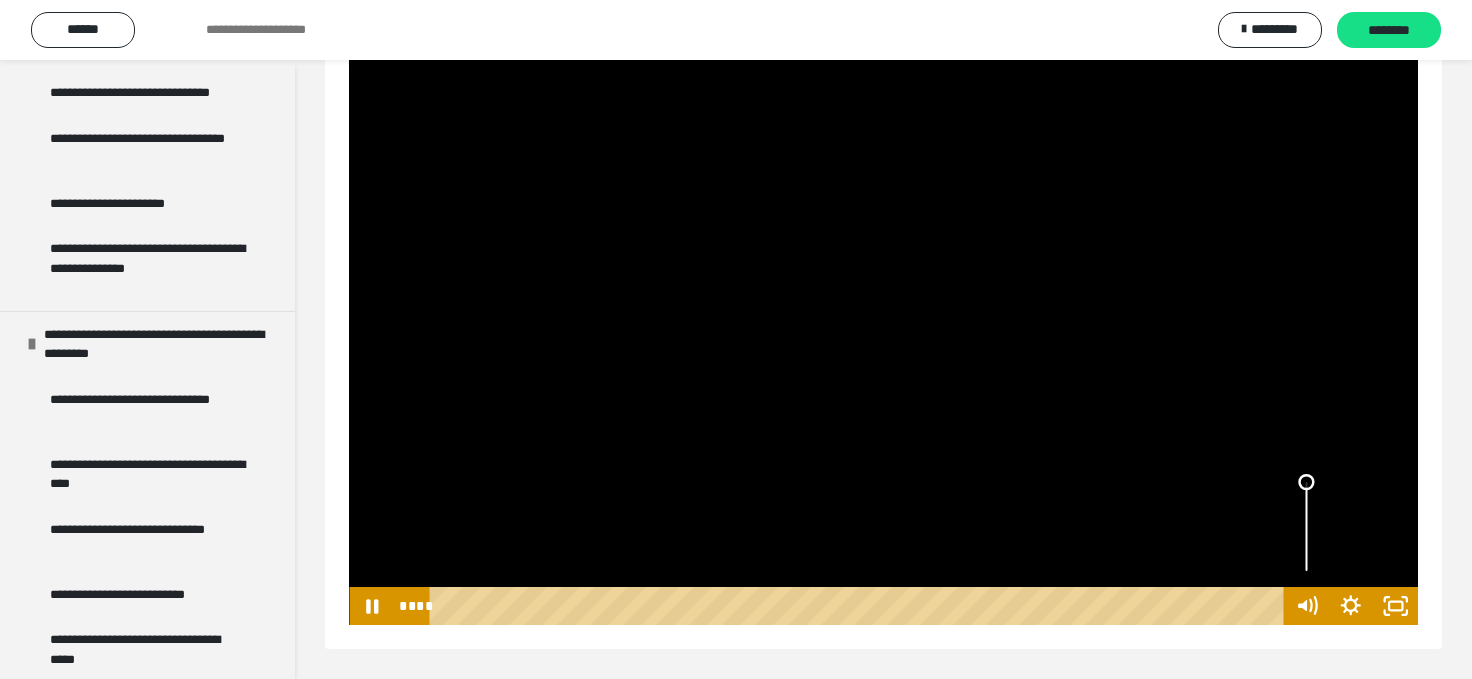 drag, startPoint x: 1308, startPoint y: 501, endPoint x: 1336, endPoint y: 456, distance: 53 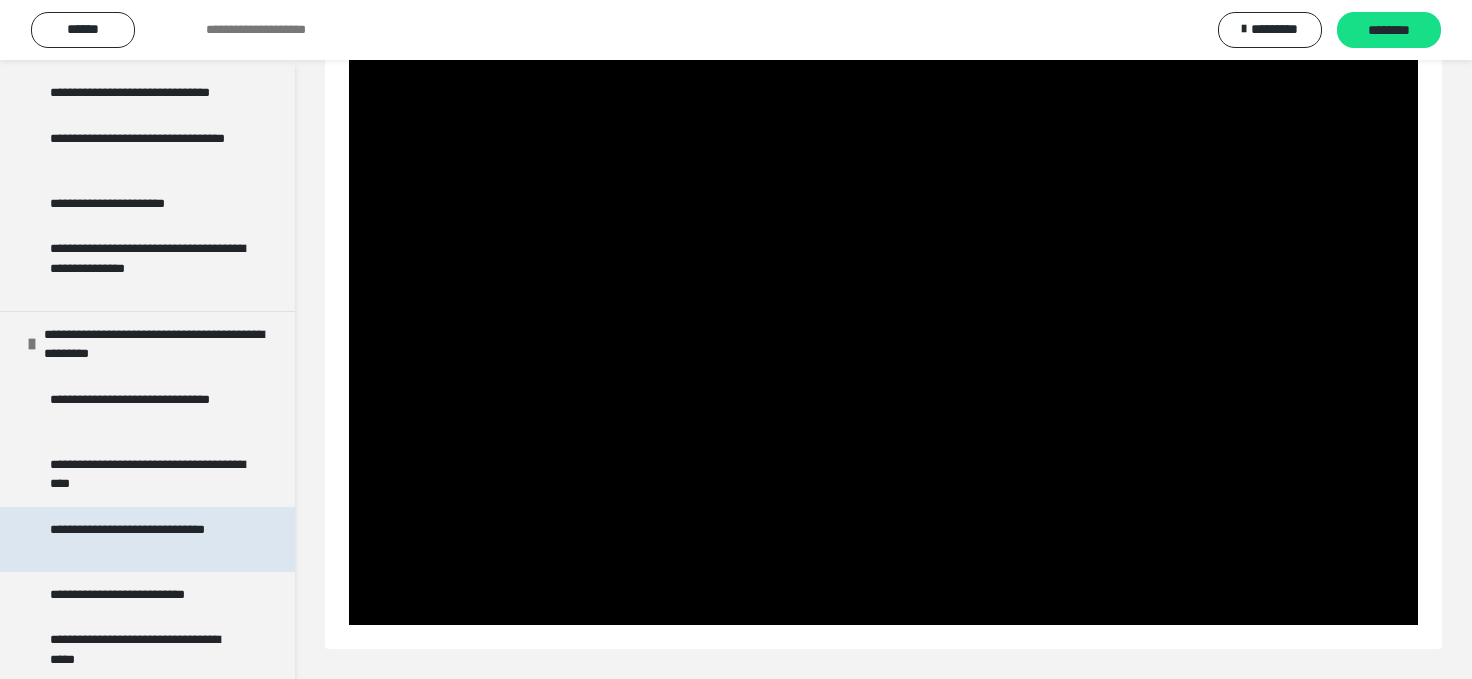 click on "**********" at bounding box center (149, 539) 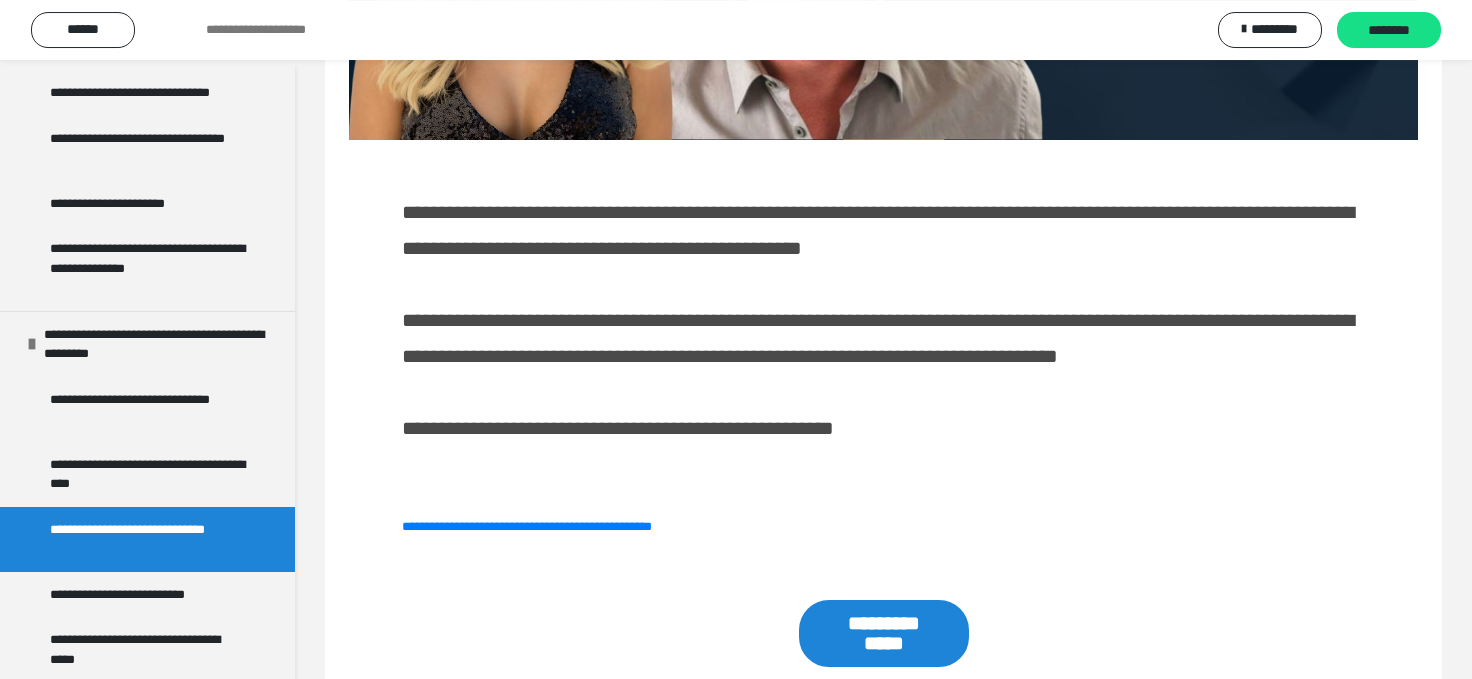 scroll, scrollTop: 648, scrollLeft: 0, axis: vertical 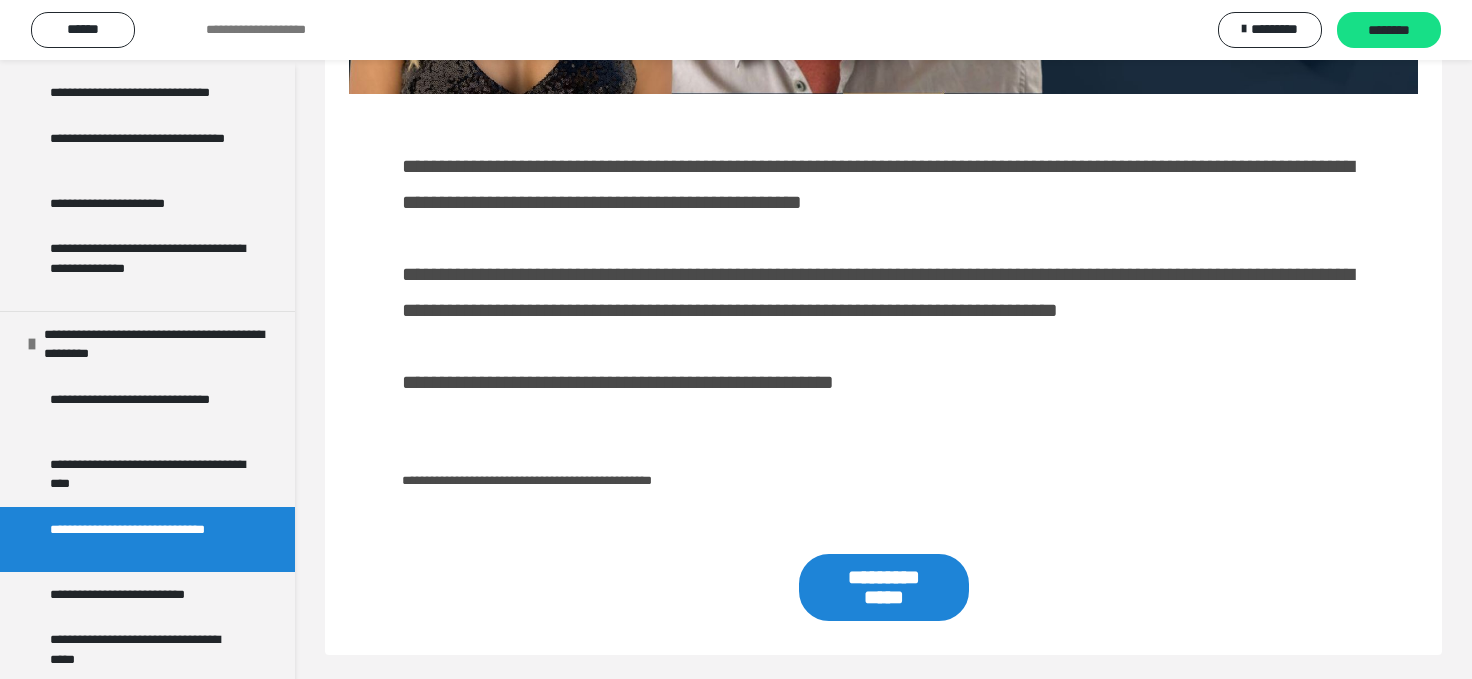 click on "**********" at bounding box center (527, 480) 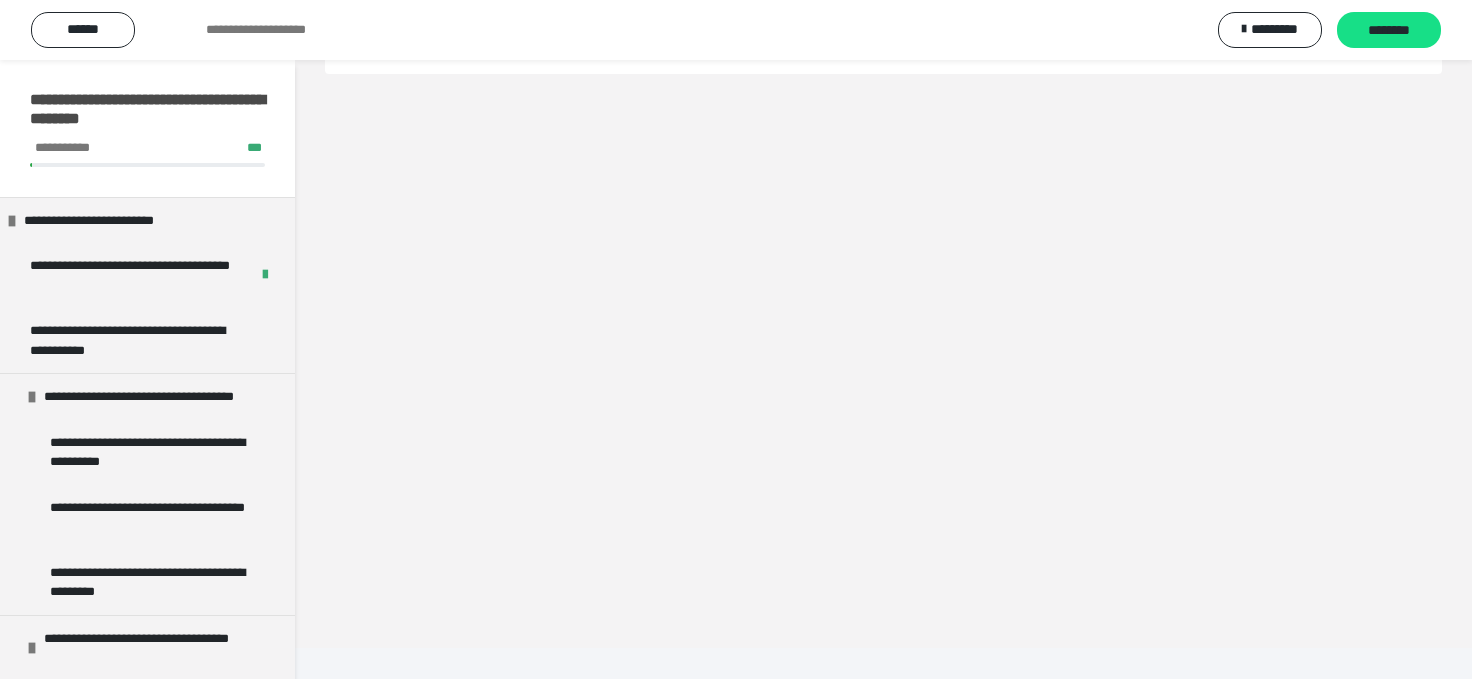 scroll, scrollTop: 59, scrollLeft: 0, axis: vertical 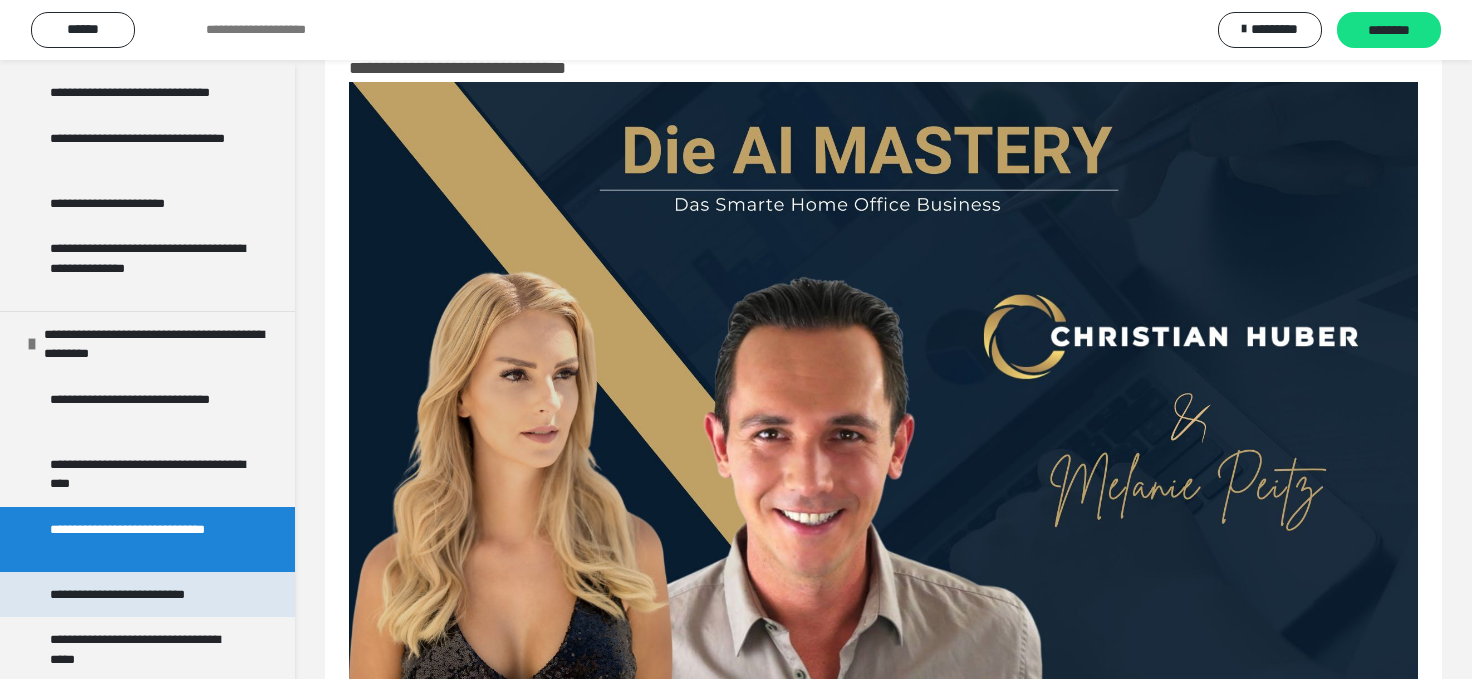click on "**********" at bounding box center (148, 595) 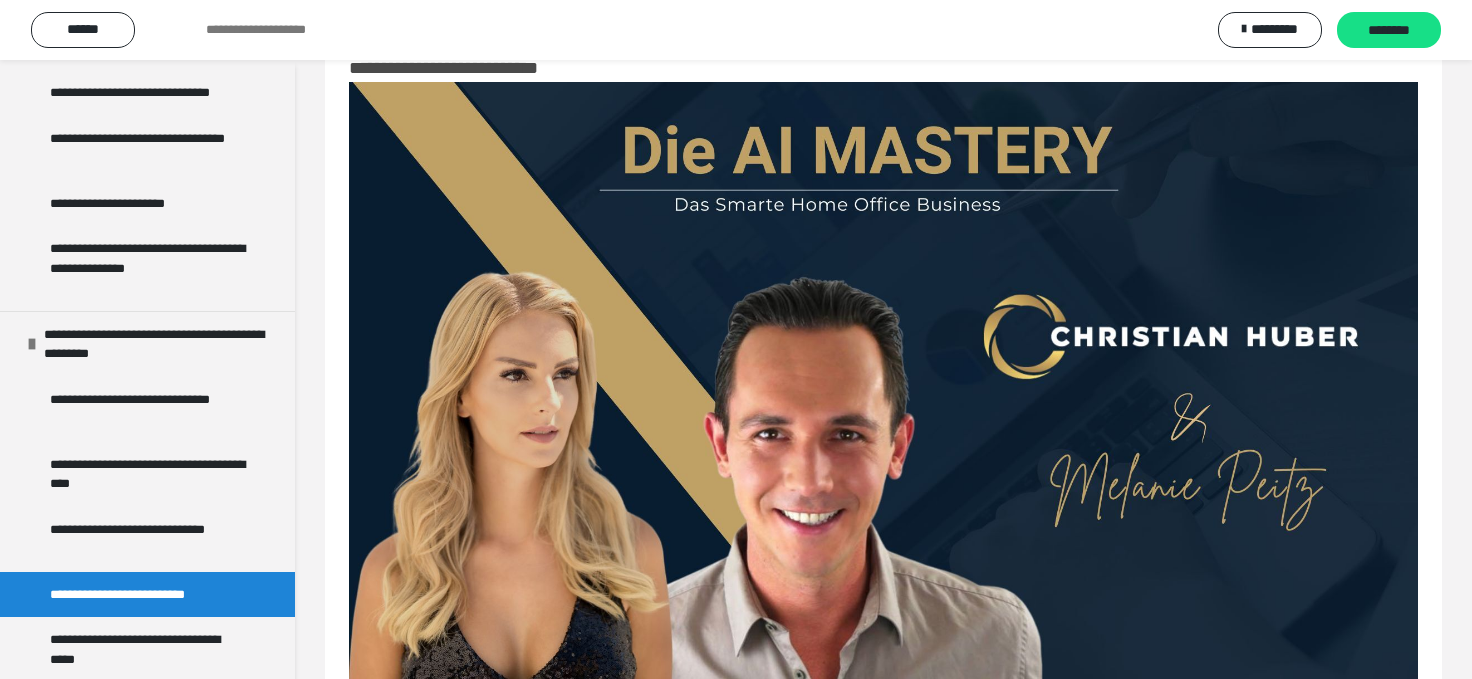 scroll, scrollTop: 3281, scrollLeft: 0, axis: vertical 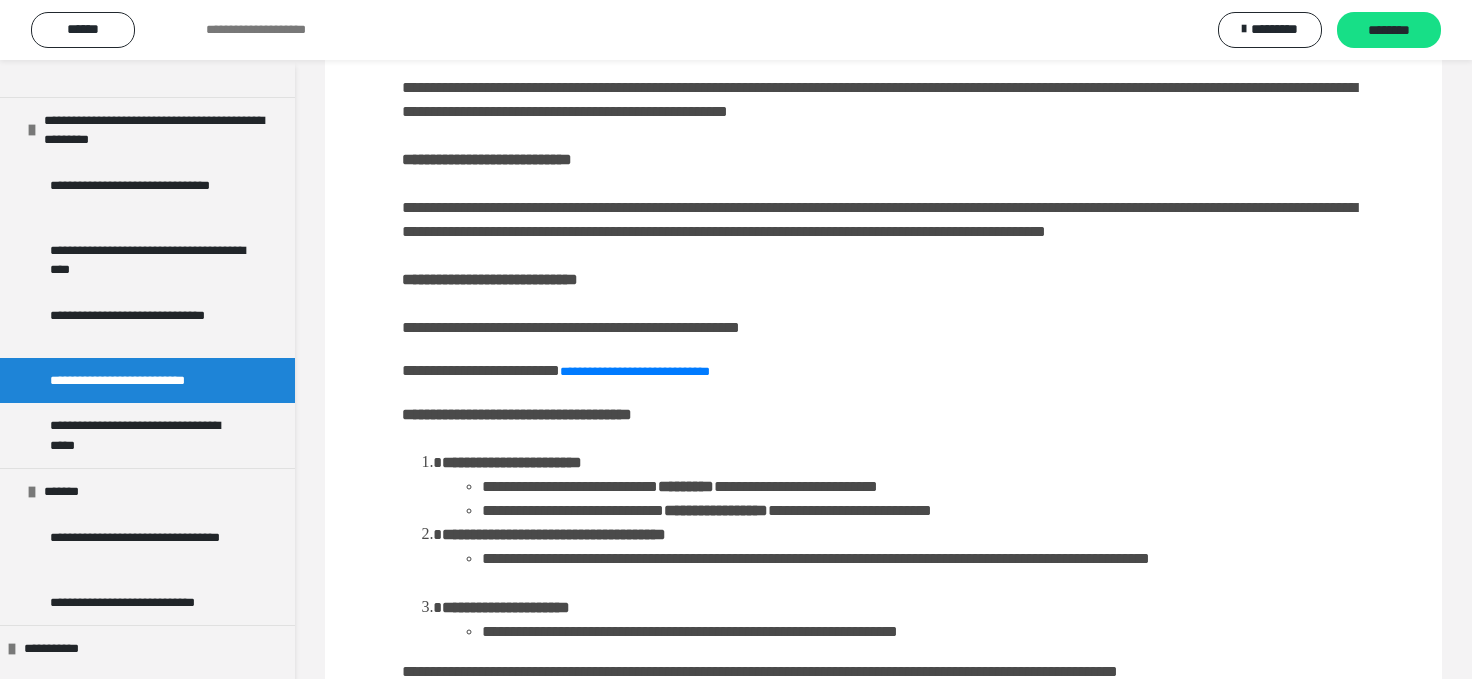 click on "**********" at bounding box center (664, 327) 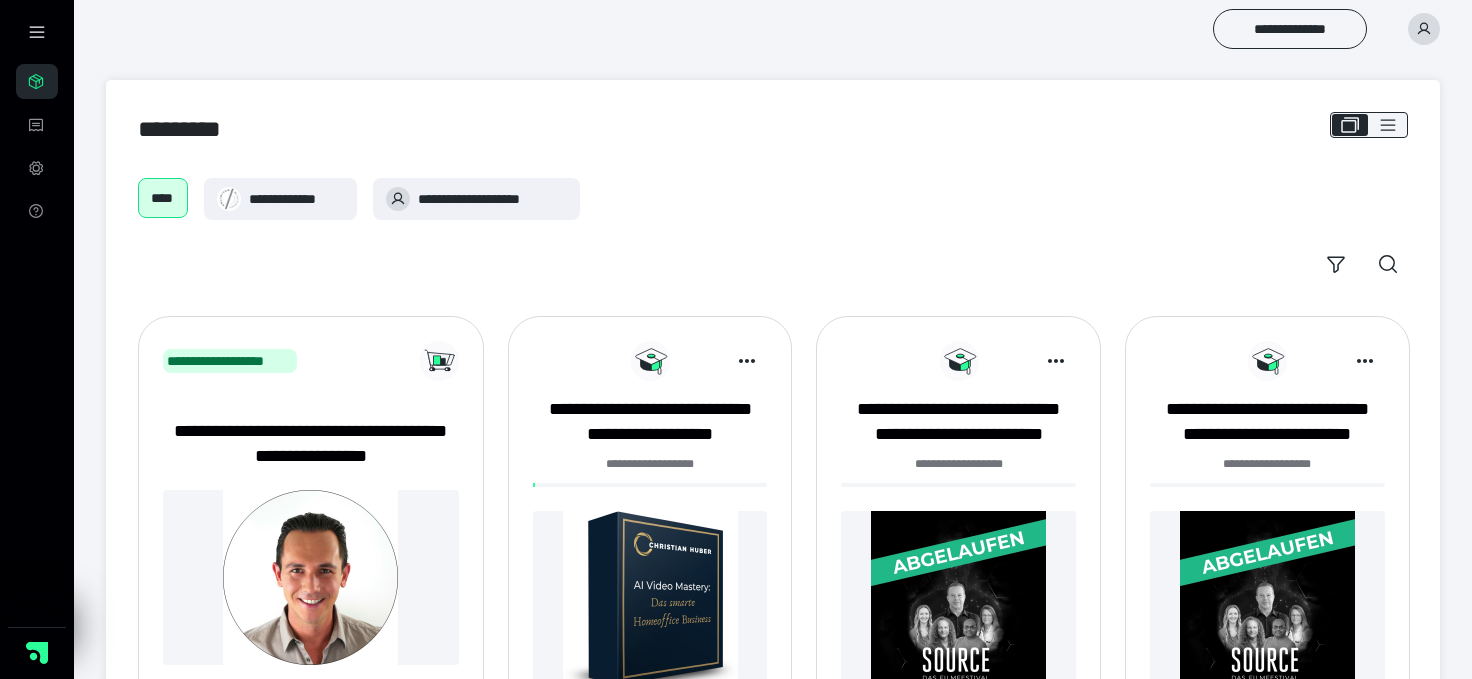 scroll, scrollTop: 0, scrollLeft: 0, axis: both 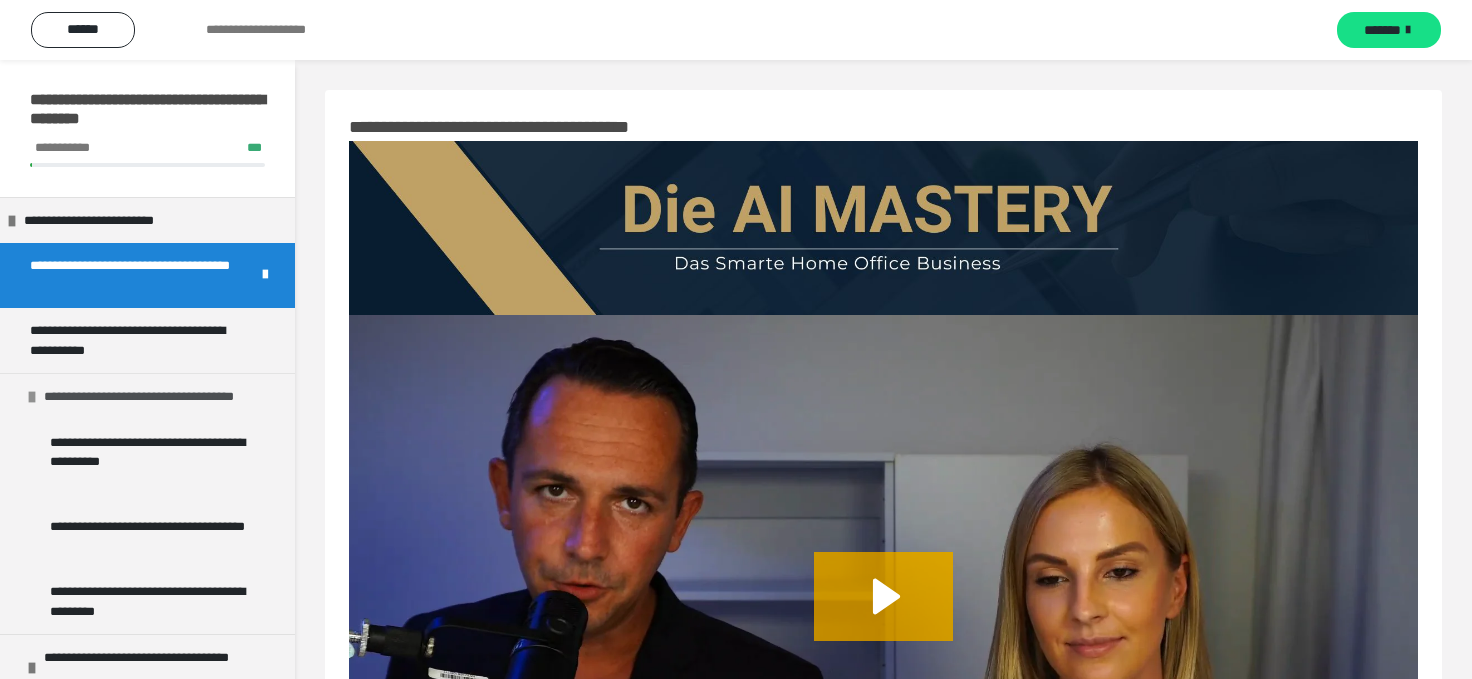 click on "**********" at bounding box center (159, 397) 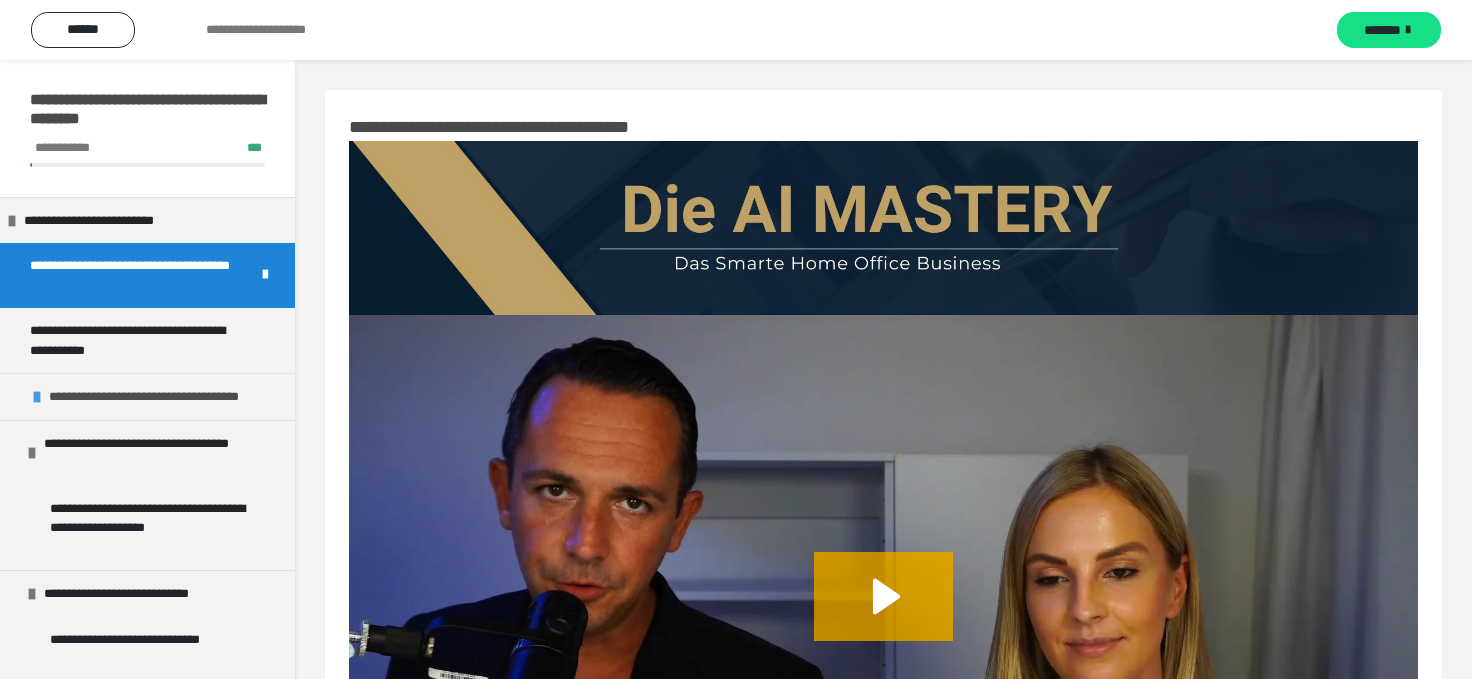 click on "**********" at bounding box center (164, 397) 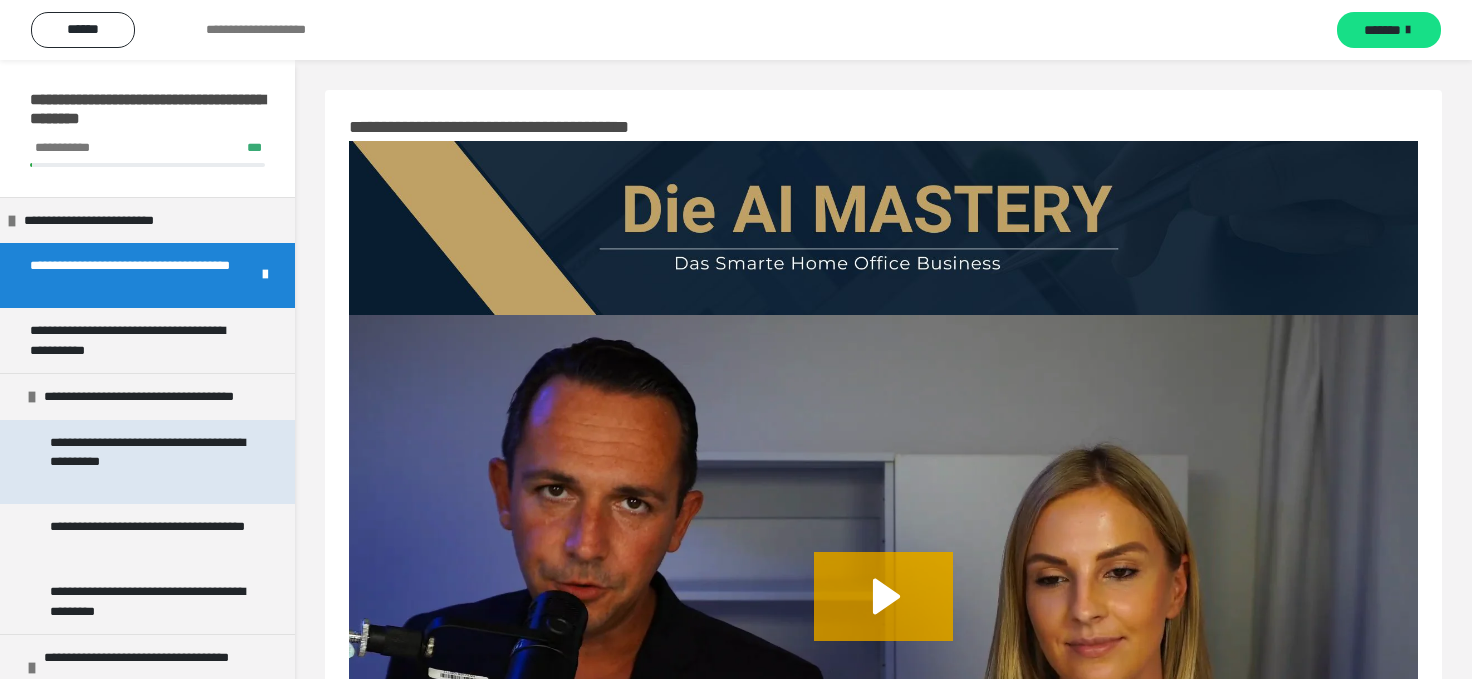 click on "**********" at bounding box center [149, 462] 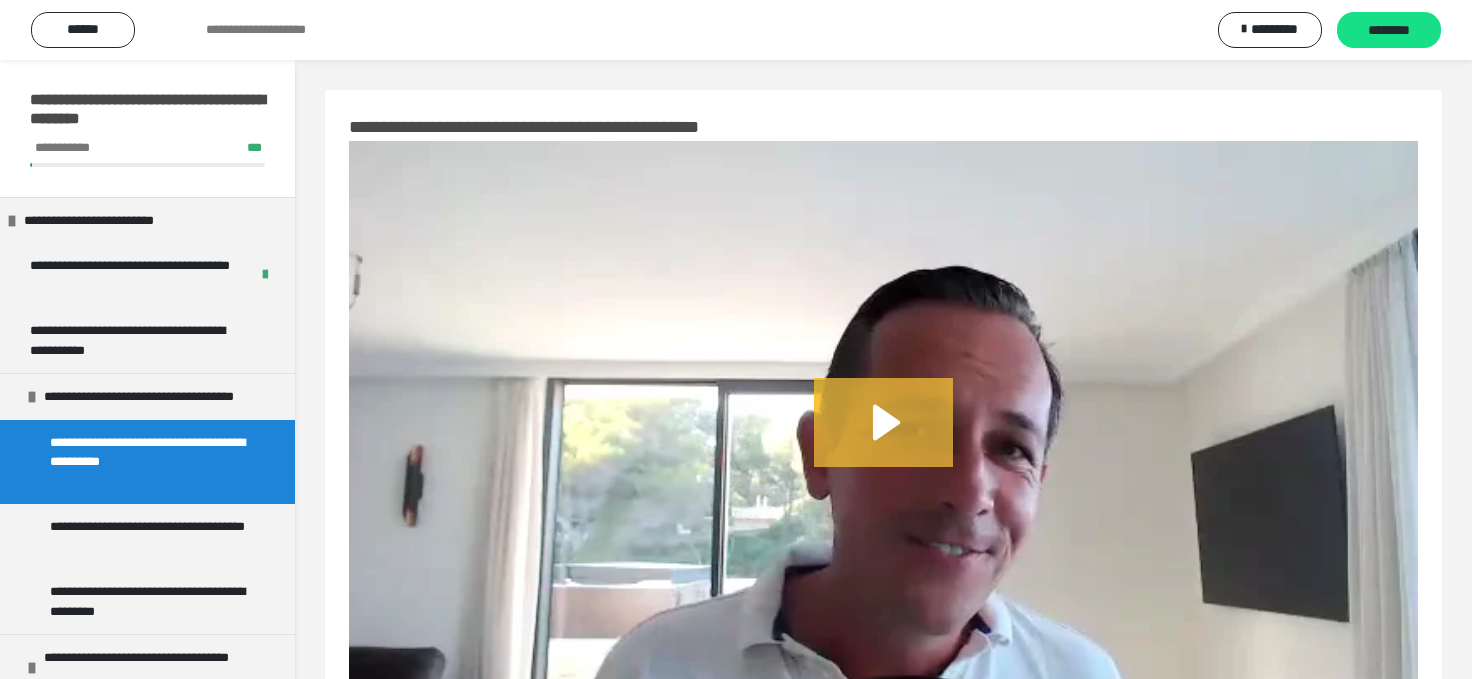 click 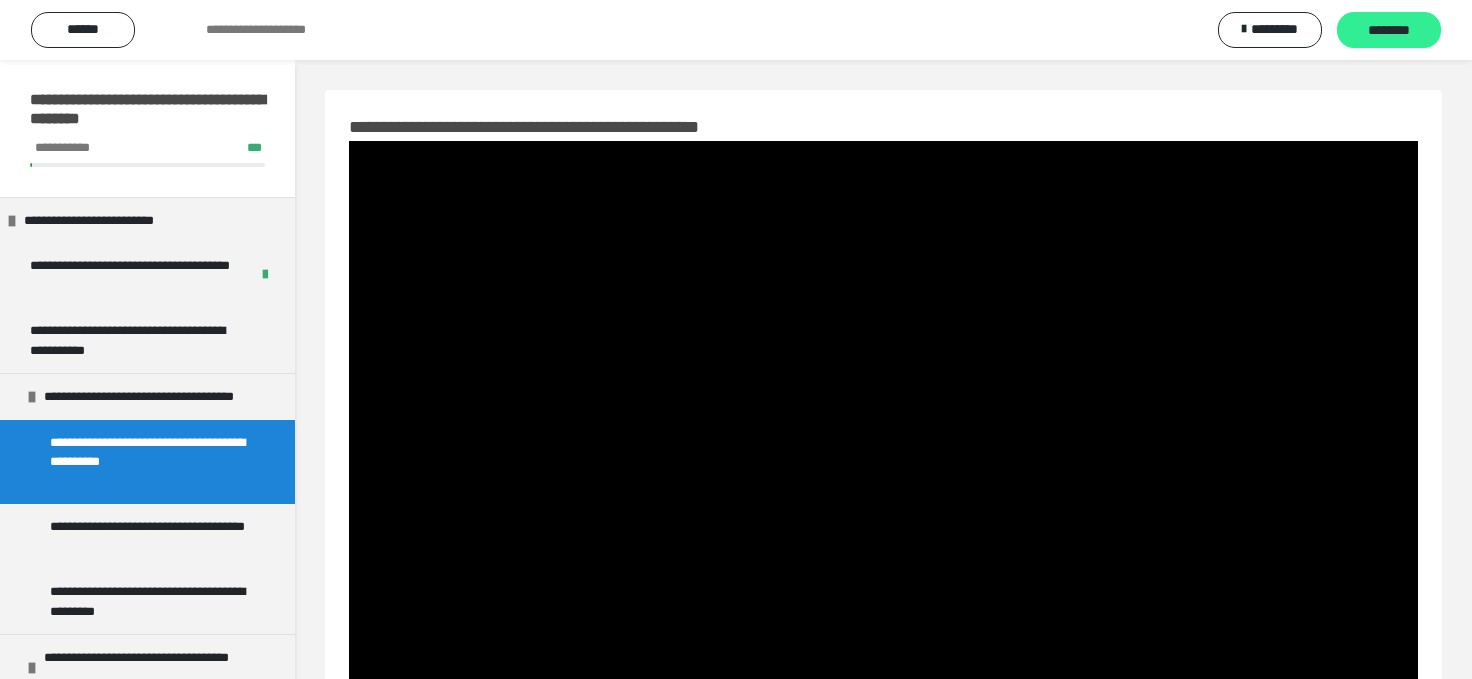 click on "********" at bounding box center (1389, 31) 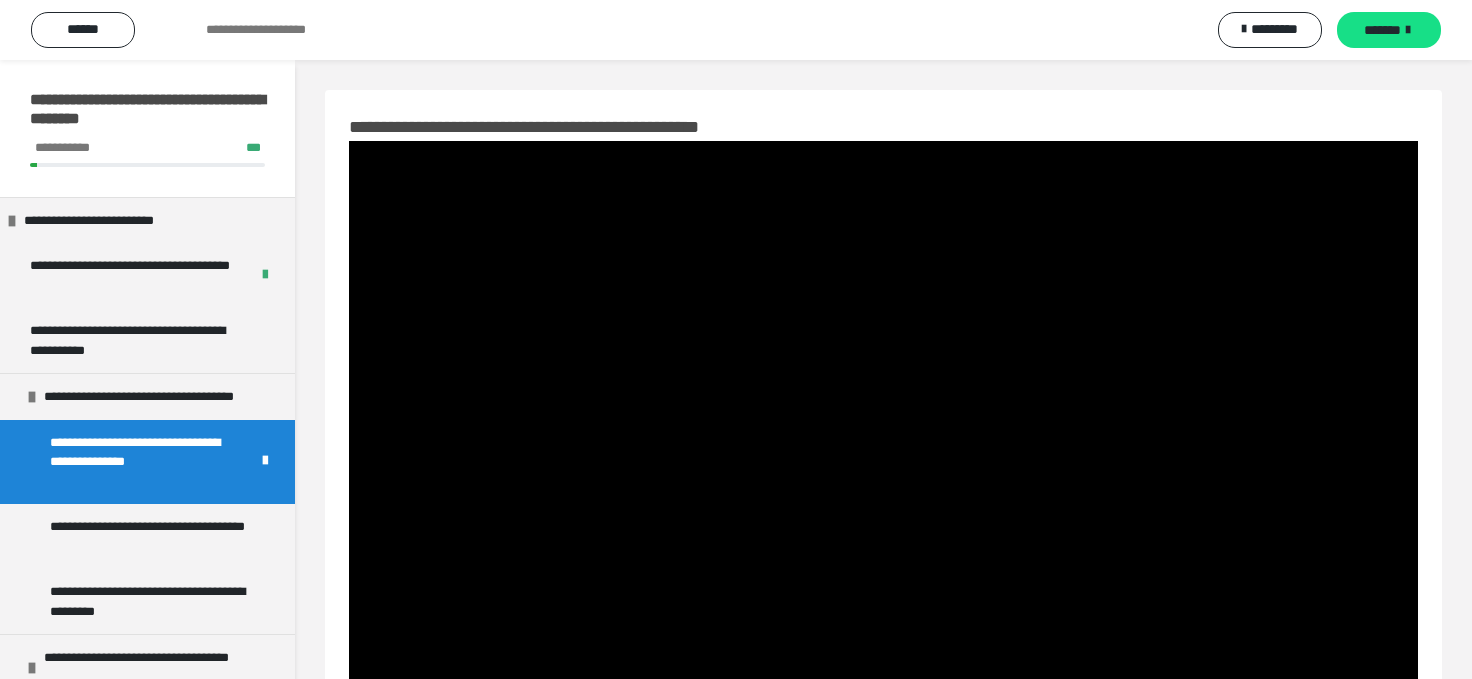 click at bounding box center [1408, 30] 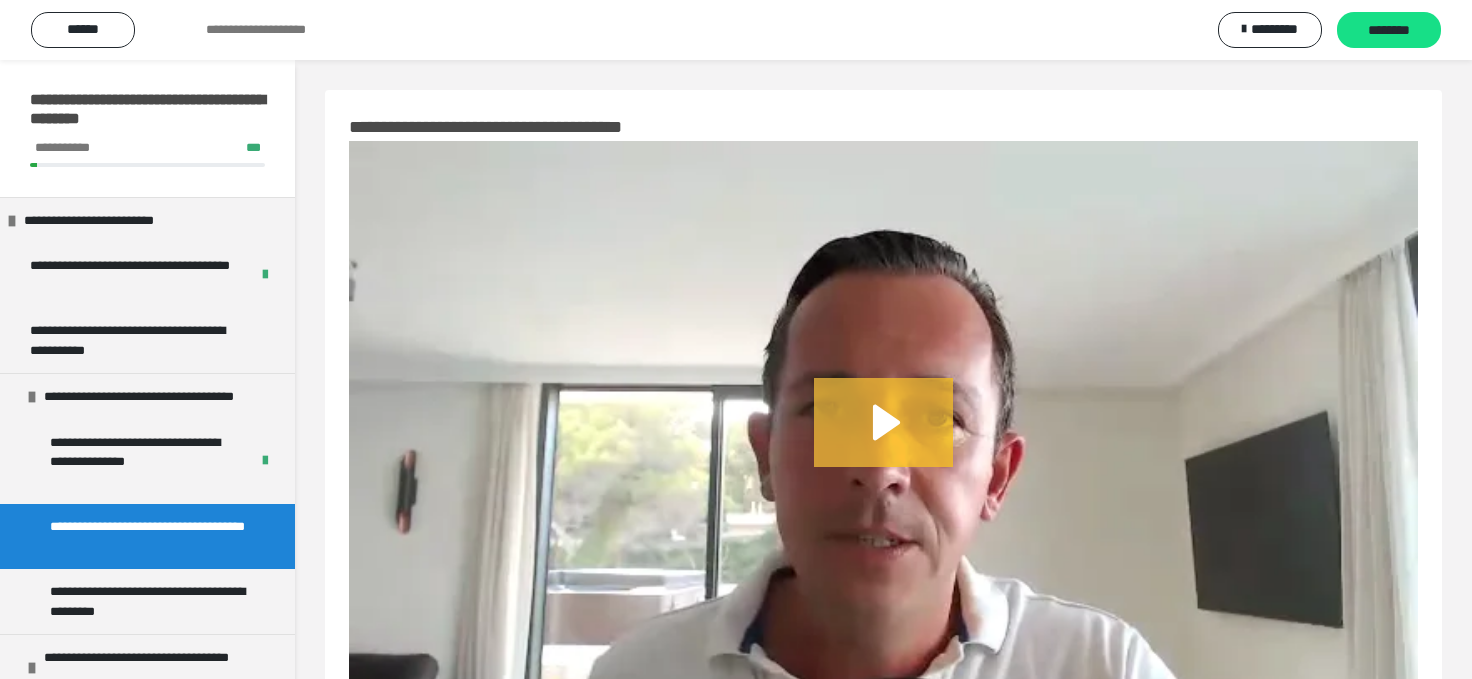 click 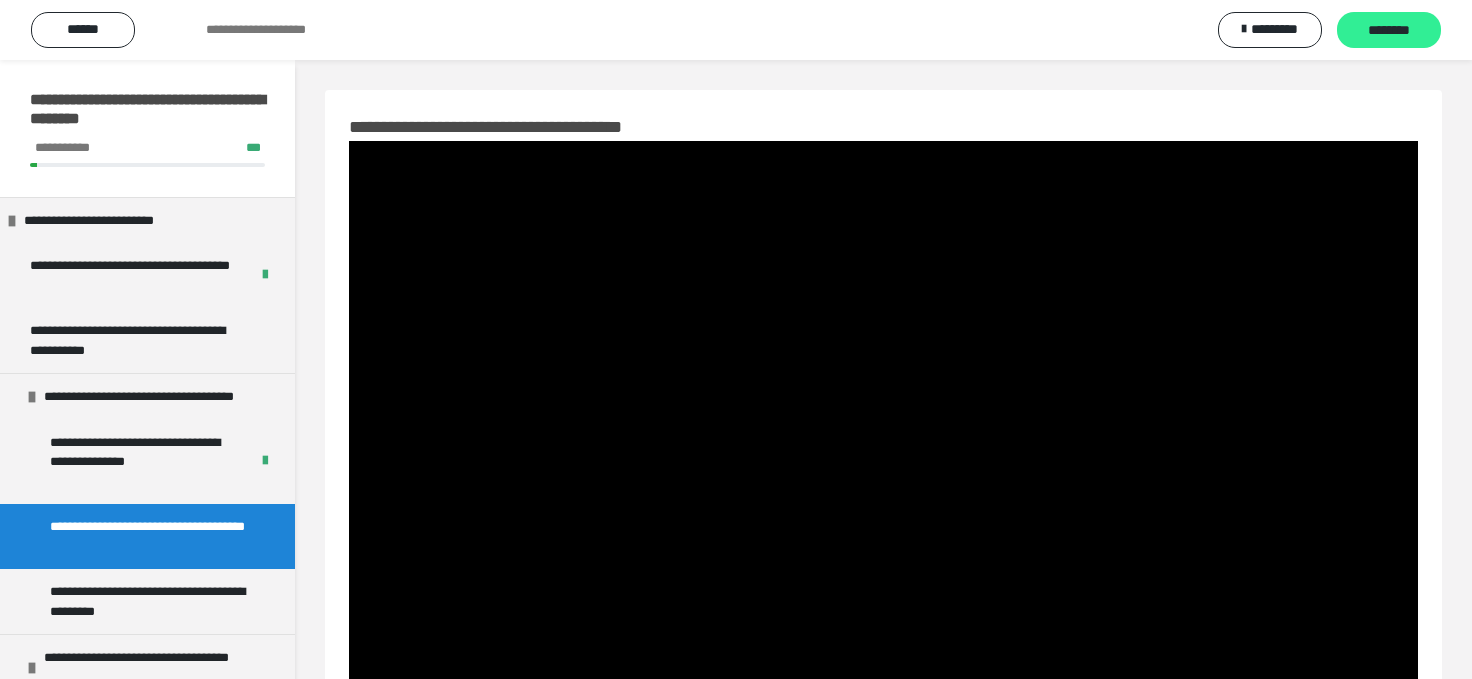 click on "********" at bounding box center [1389, 31] 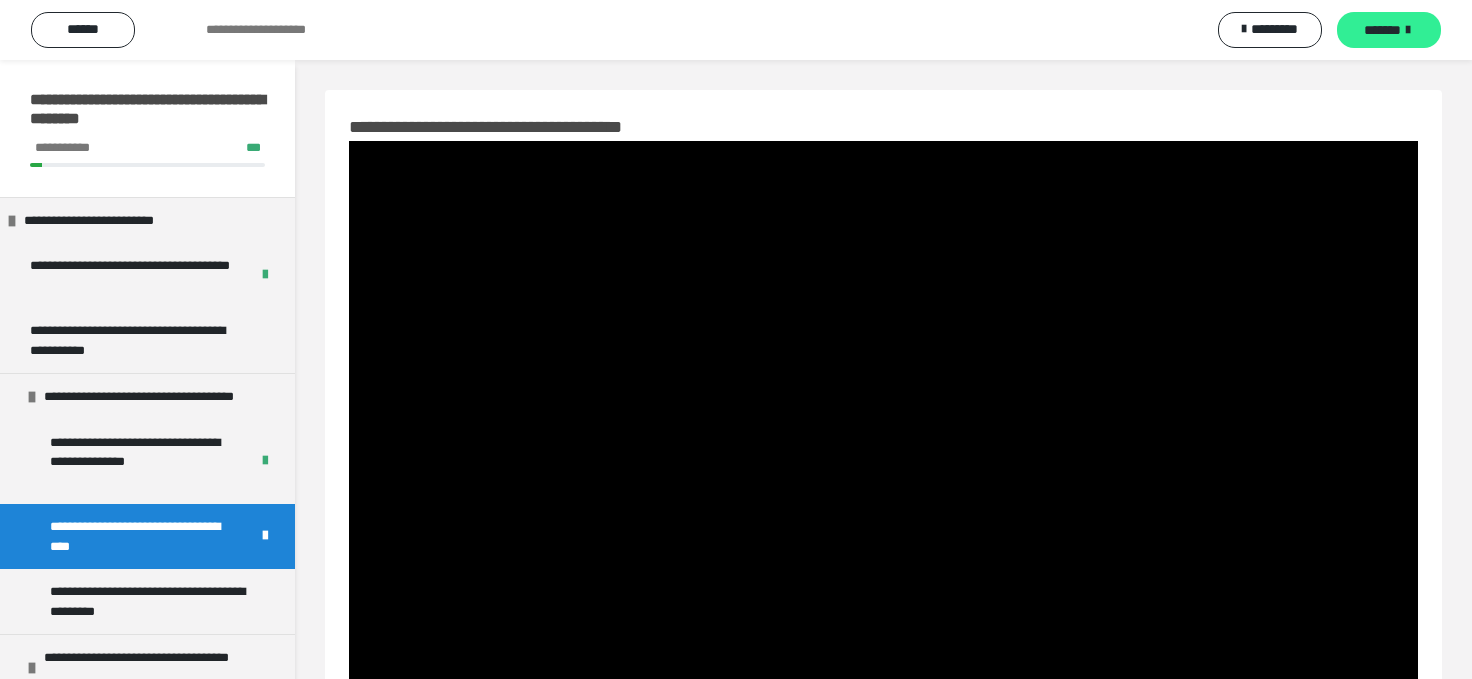 click on "*******" at bounding box center (1382, 30) 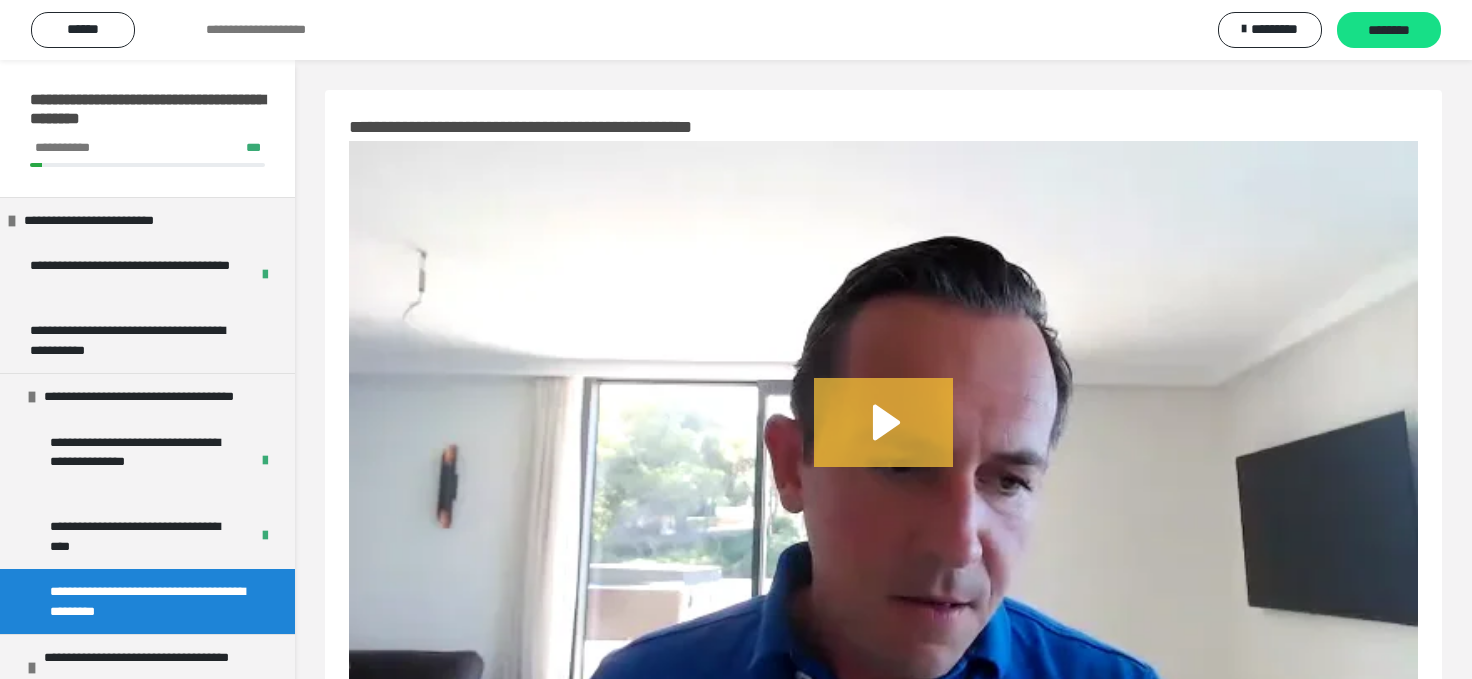 click 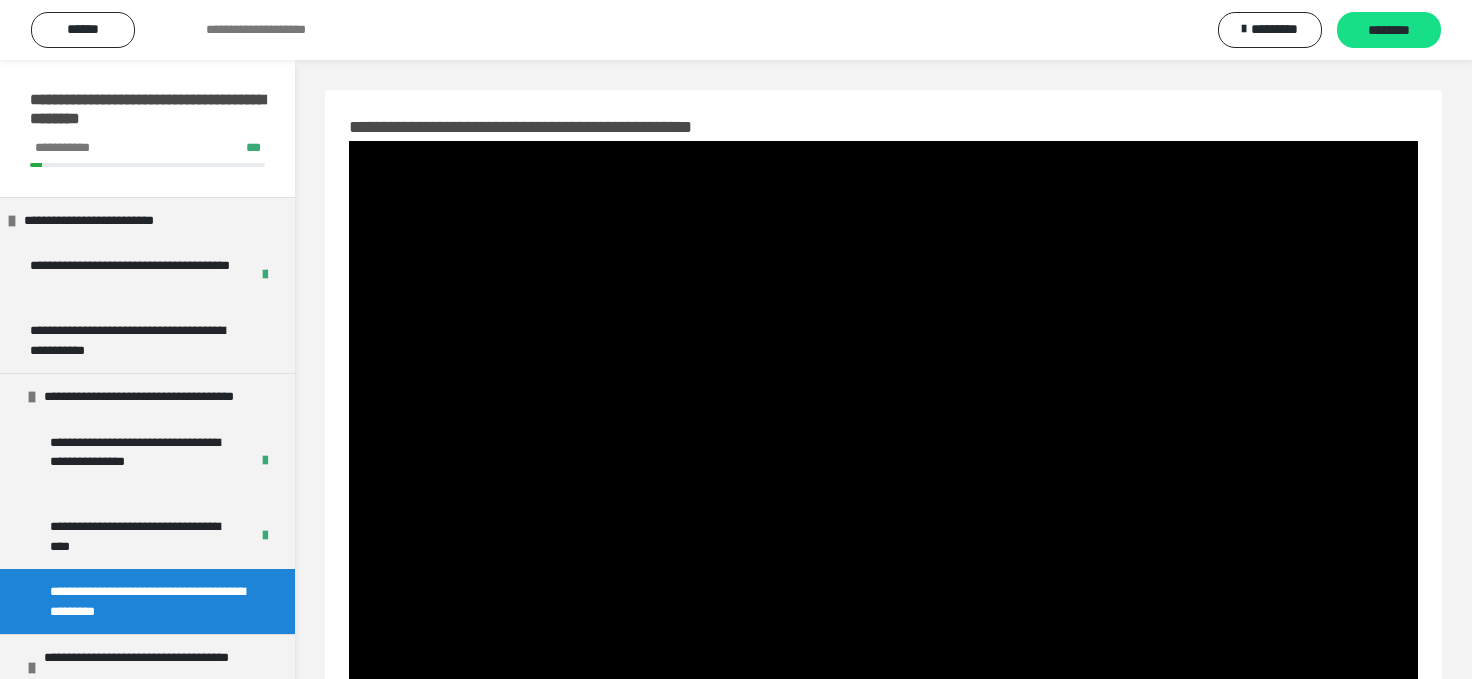 click at bounding box center [883, 441] 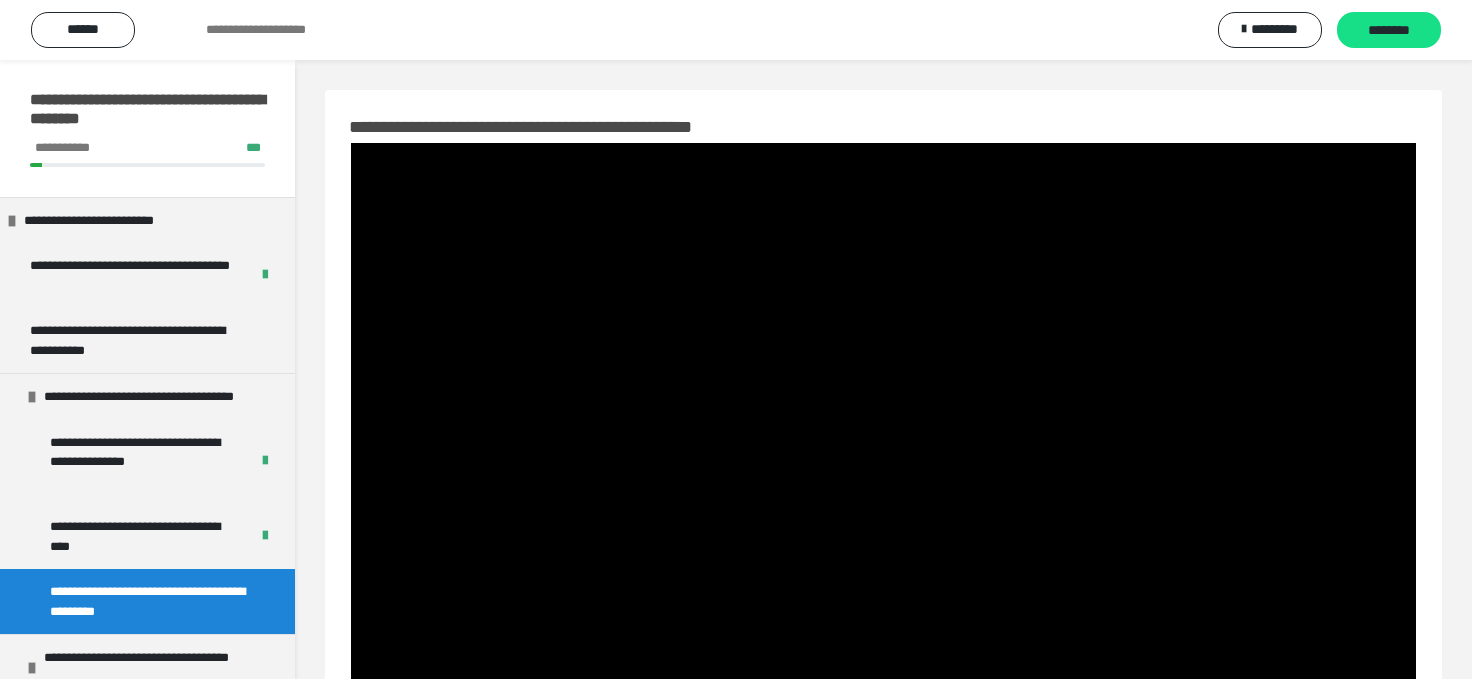 scroll, scrollTop: 117, scrollLeft: 0, axis: vertical 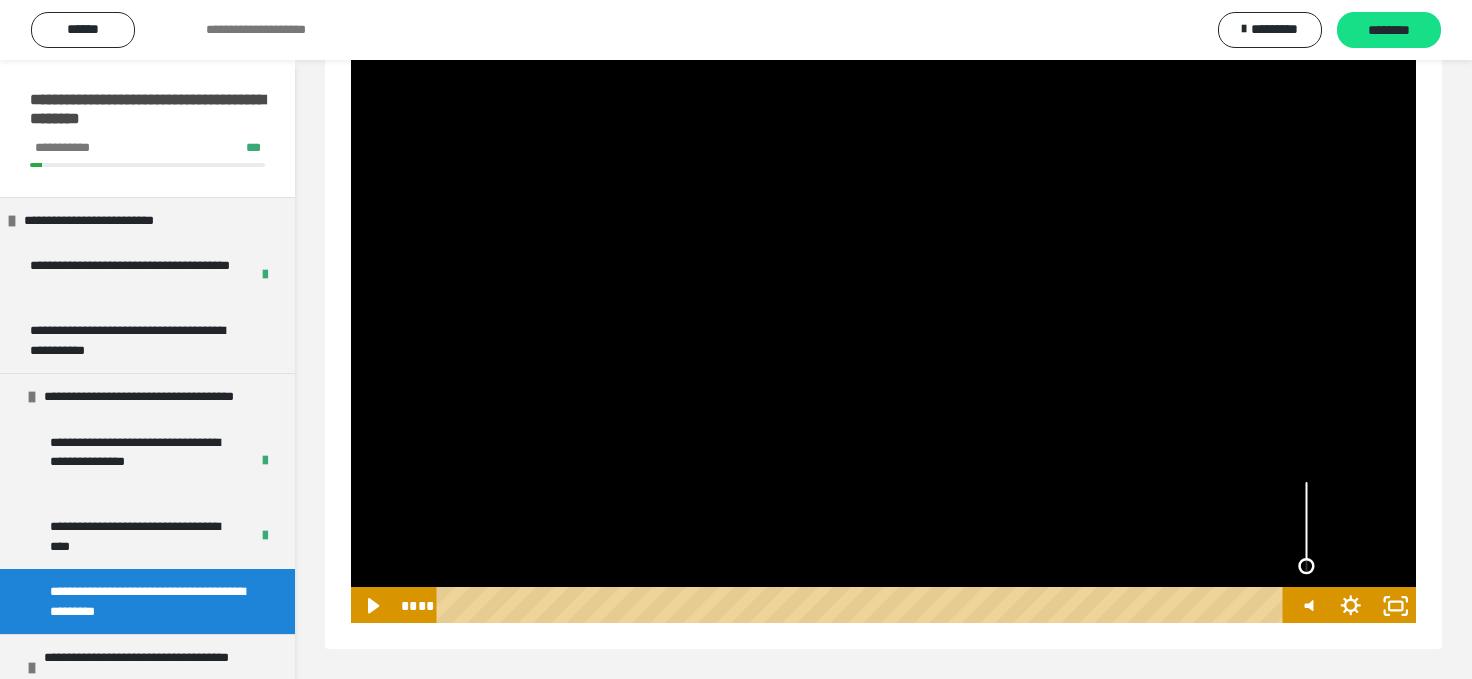 click at bounding box center [1306, 526] 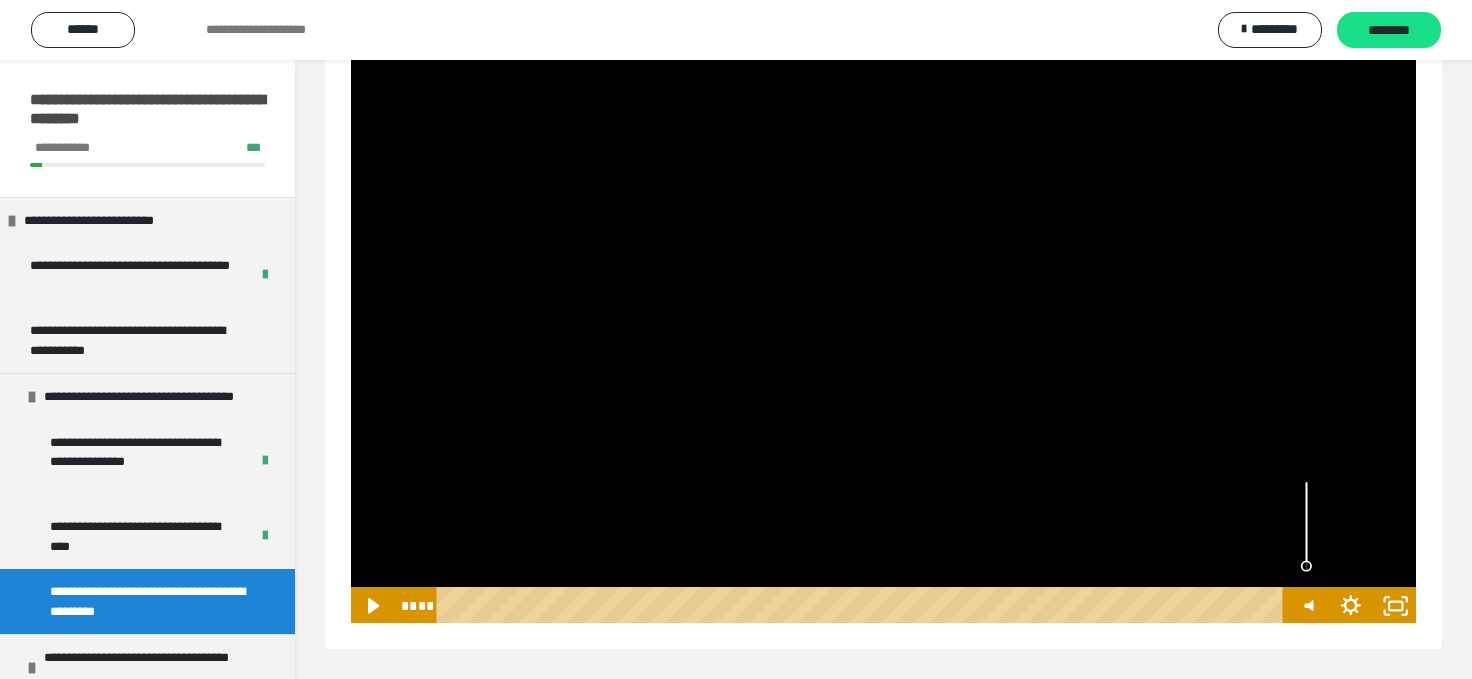 click at bounding box center [1306, 526] 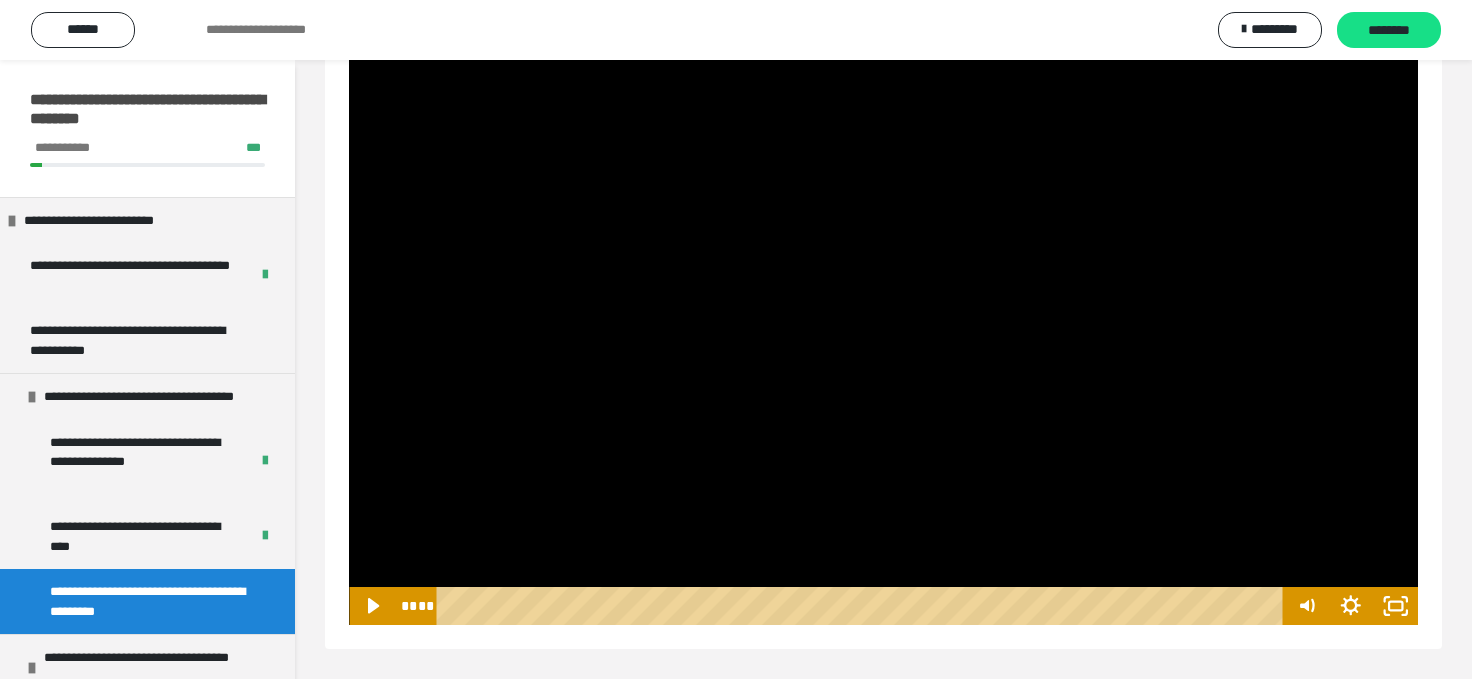 click at bounding box center [883, 324] 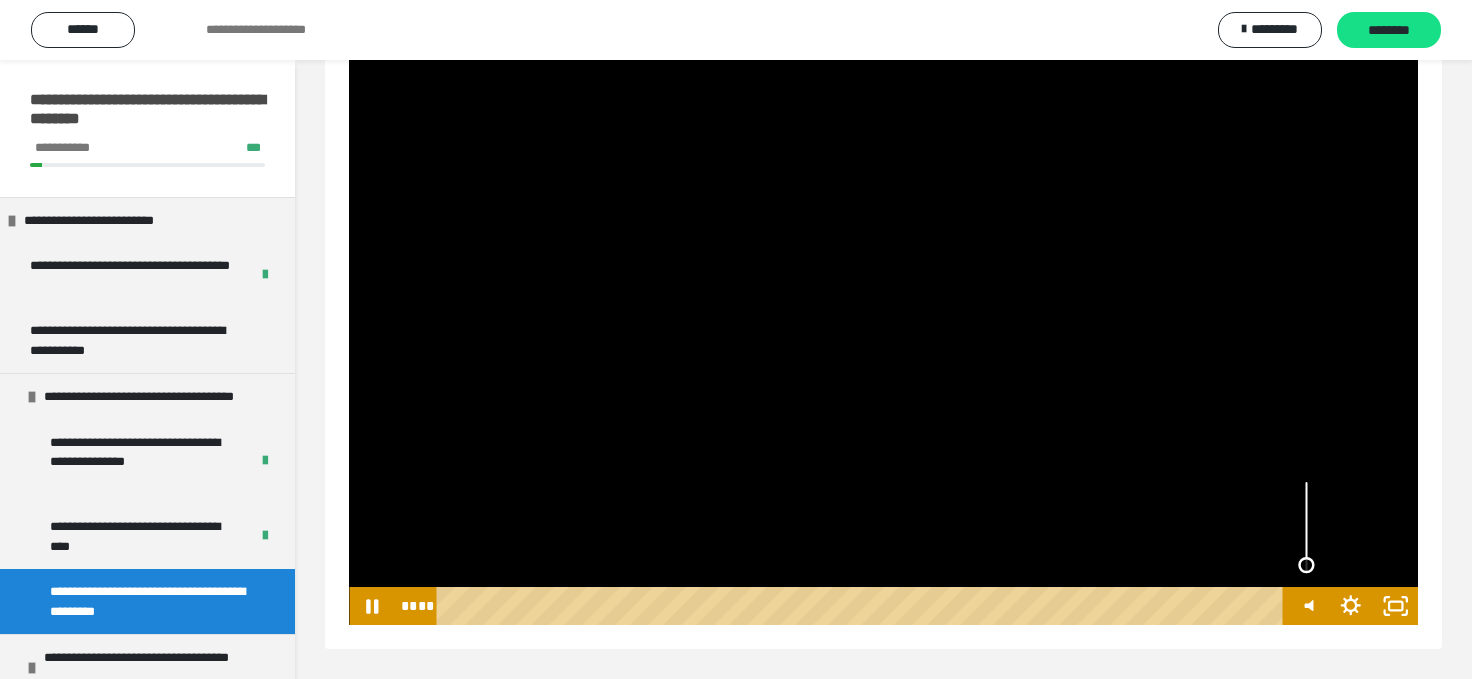 drag, startPoint x: 1306, startPoint y: 536, endPoint x: 1315, endPoint y: 564, distance: 29.410883 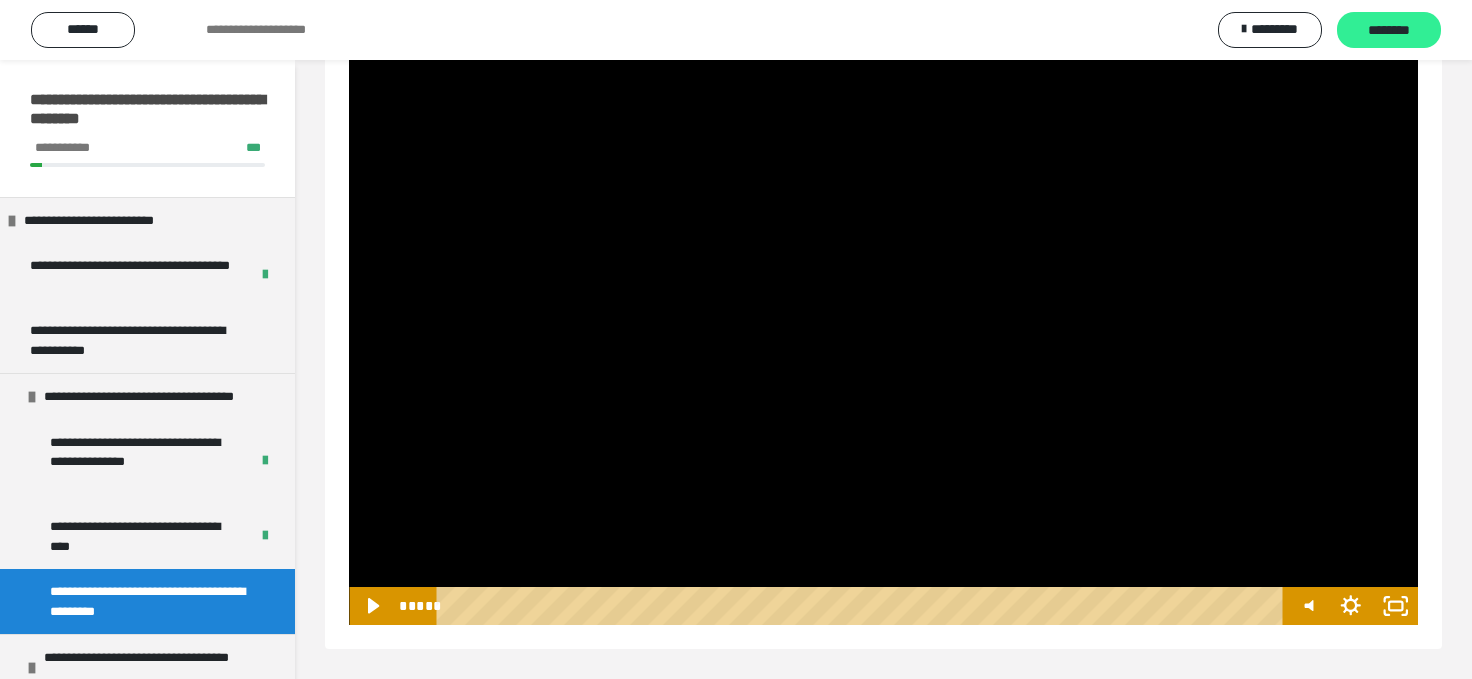 click on "********" at bounding box center (1389, 31) 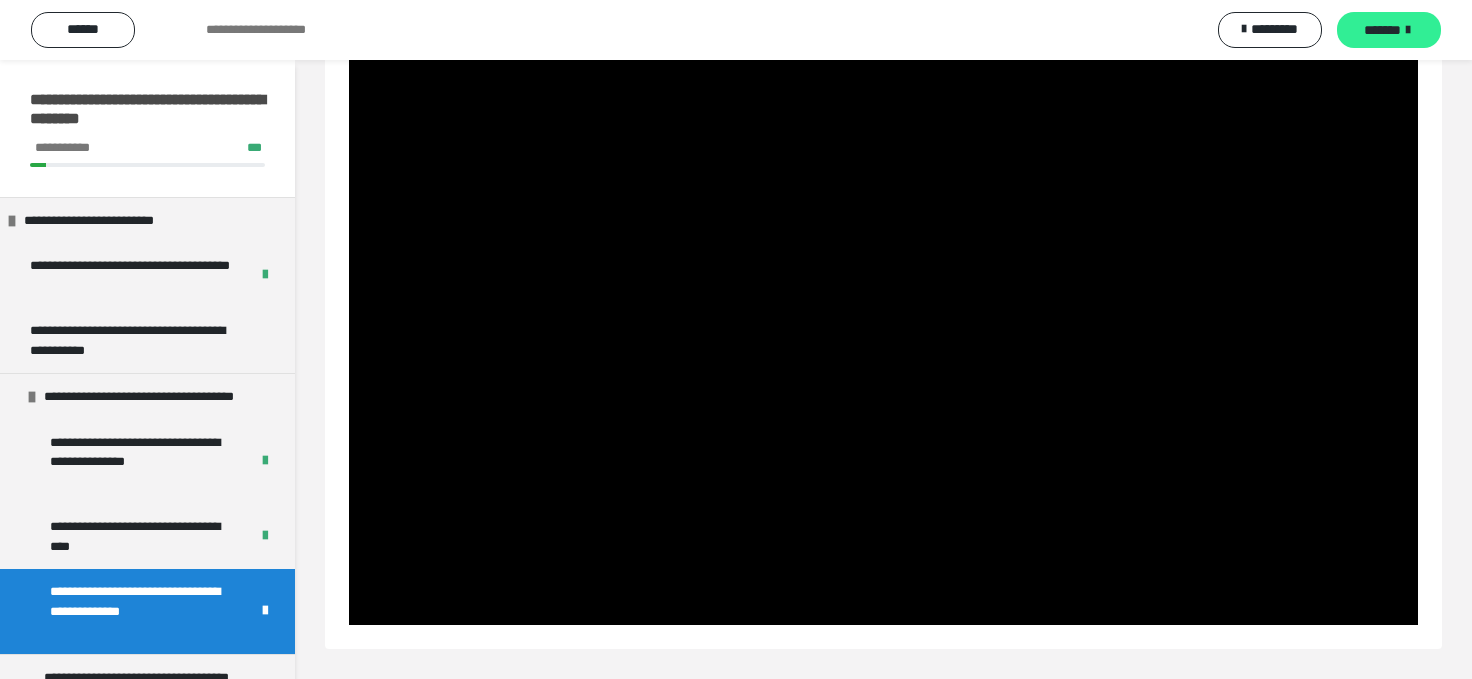 click on "*******" at bounding box center (1382, 30) 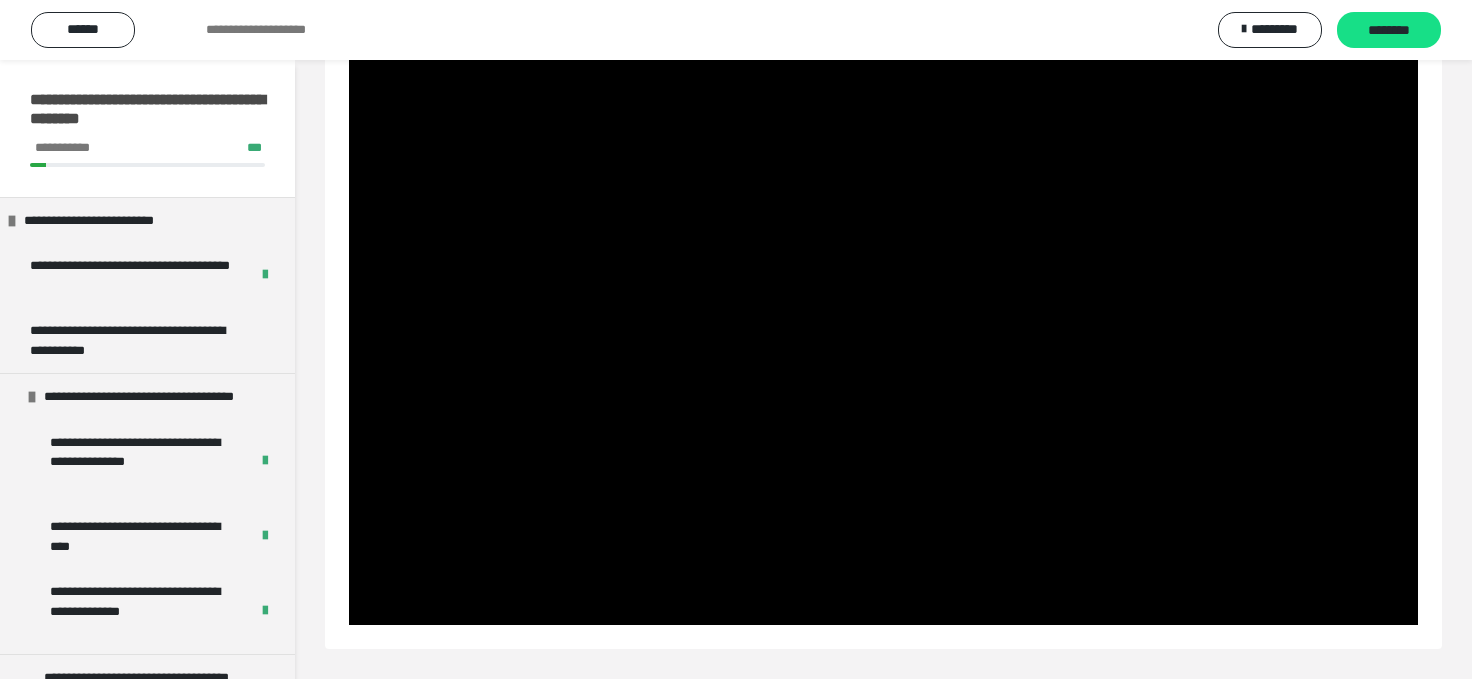 scroll, scrollTop: 59, scrollLeft: 0, axis: vertical 